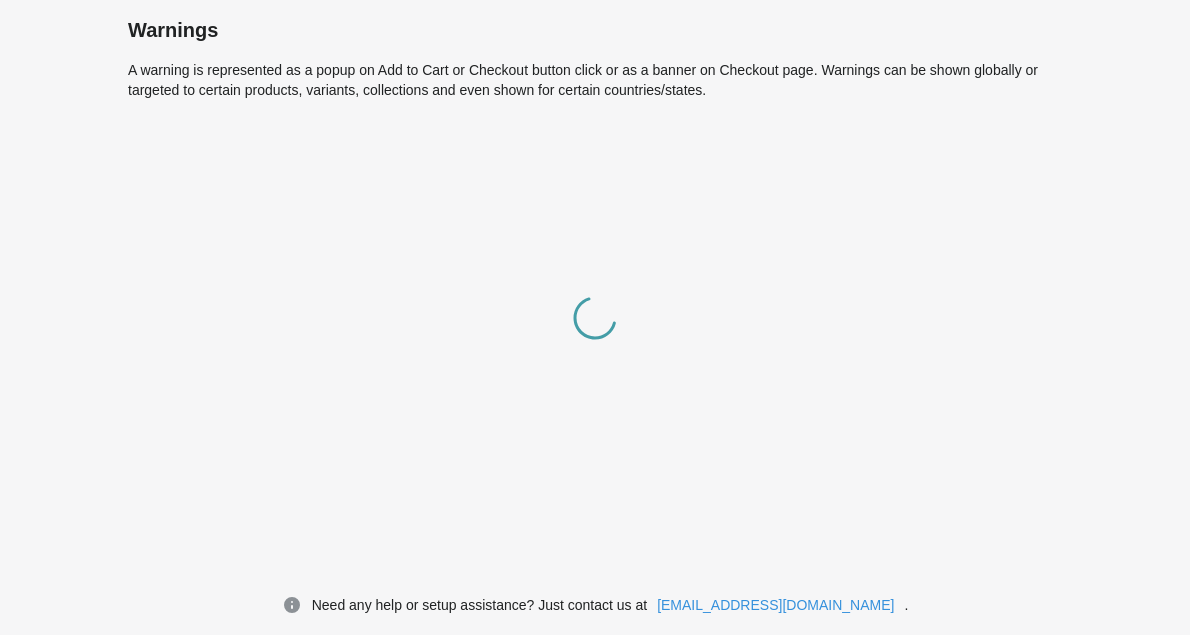 scroll, scrollTop: 0, scrollLeft: 0, axis: both 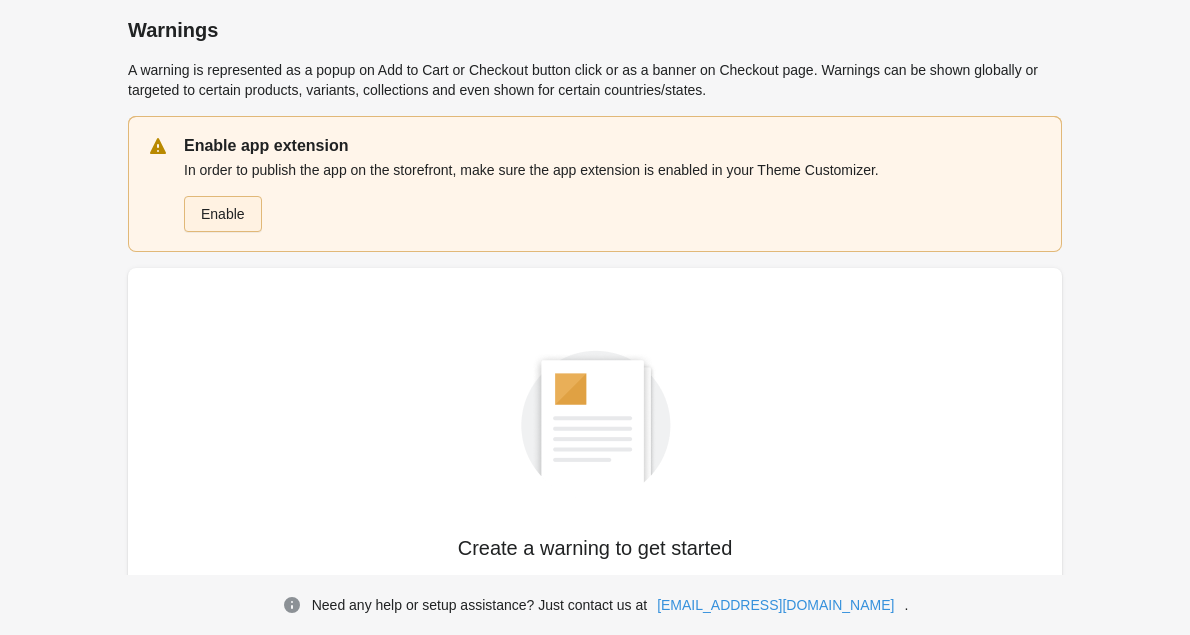 click on "Enable" at bounding box center (223, 214) 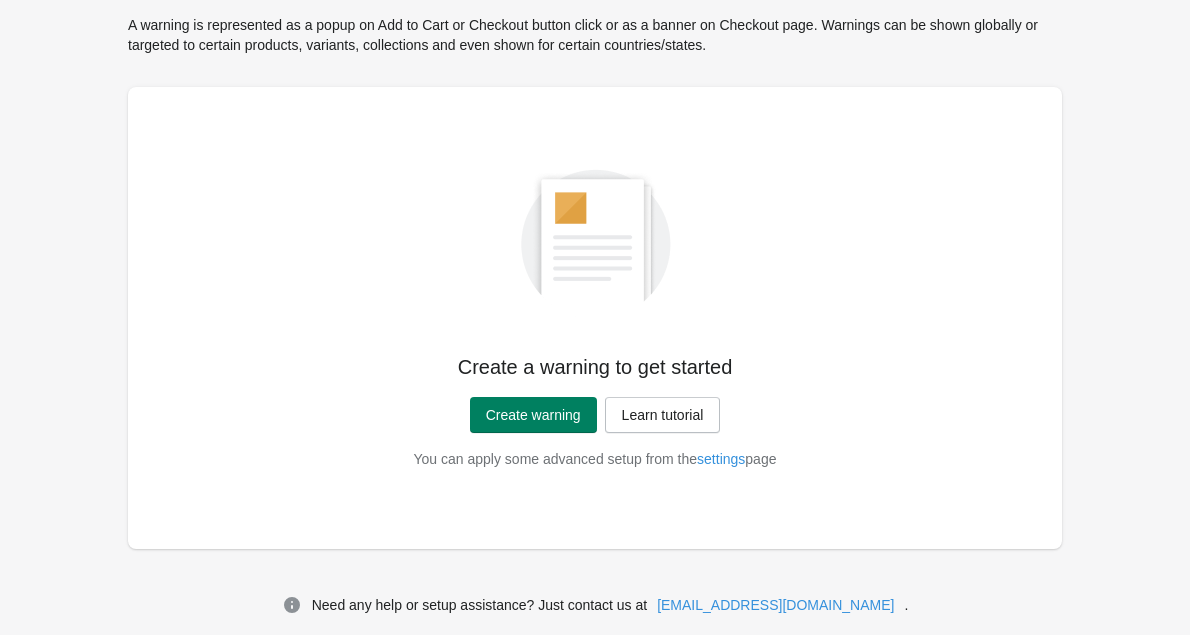scroll, scrollTop: 0, scrollLeft: 0, axis: both 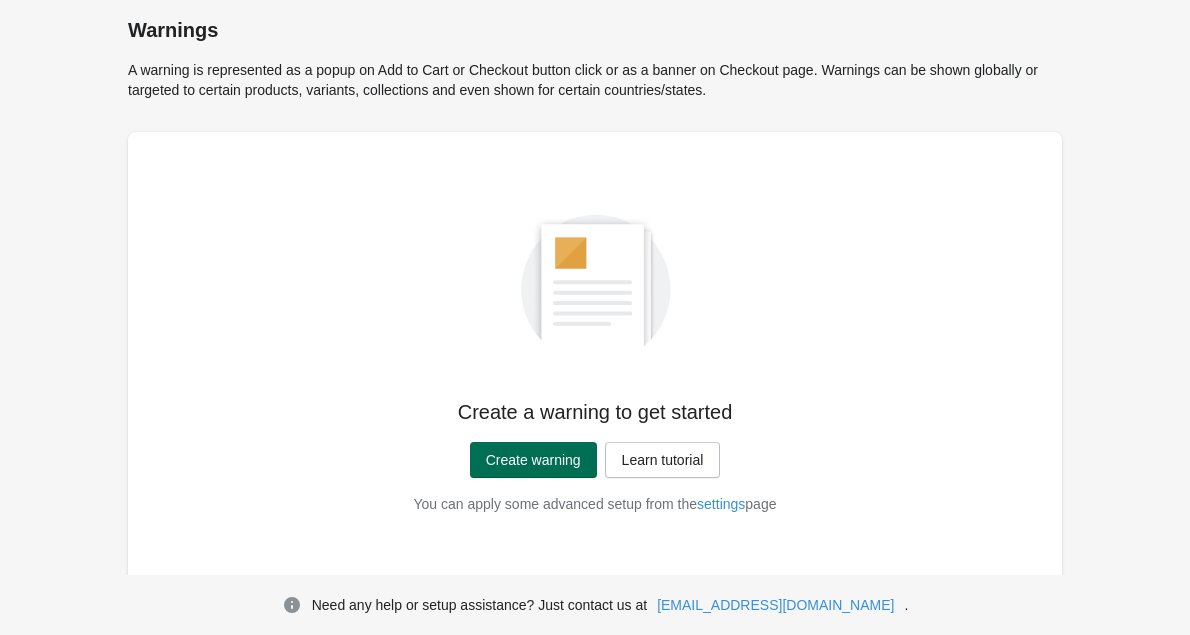 click on "Create warning" at bounding box center (533, 460) 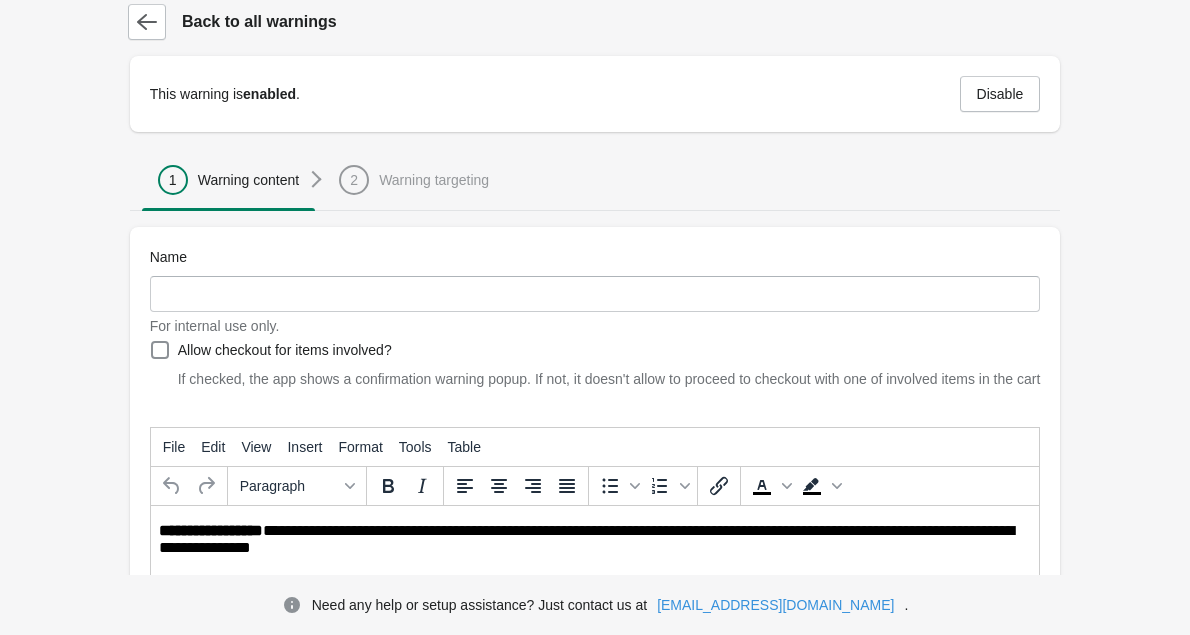 scroll, scrollTop: 63, scrollLeft: 0, axis: vertical 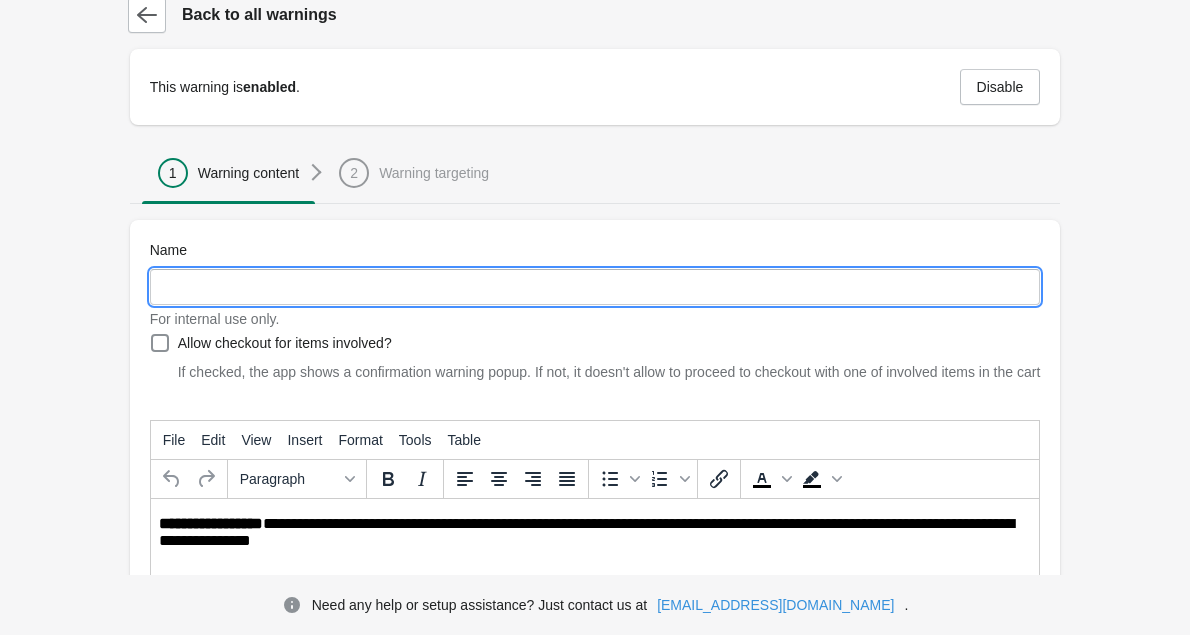 click on "Name" at bounding box center (595, 287) 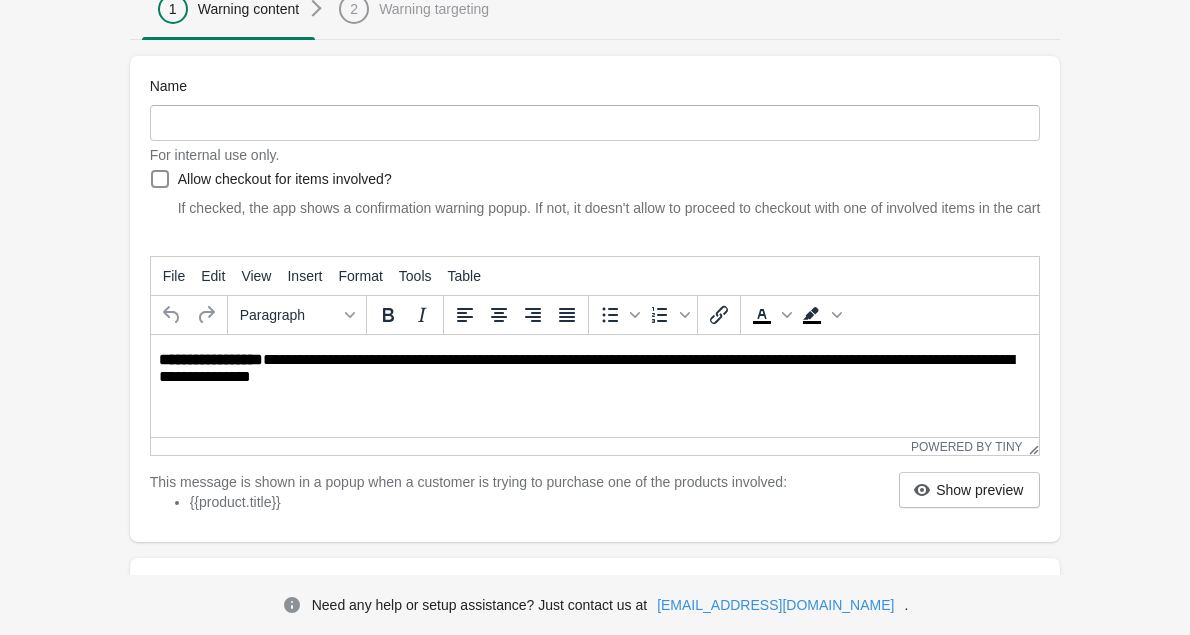 scroll, scrollTop: 225, scrollLeft: 0, axis: vertical 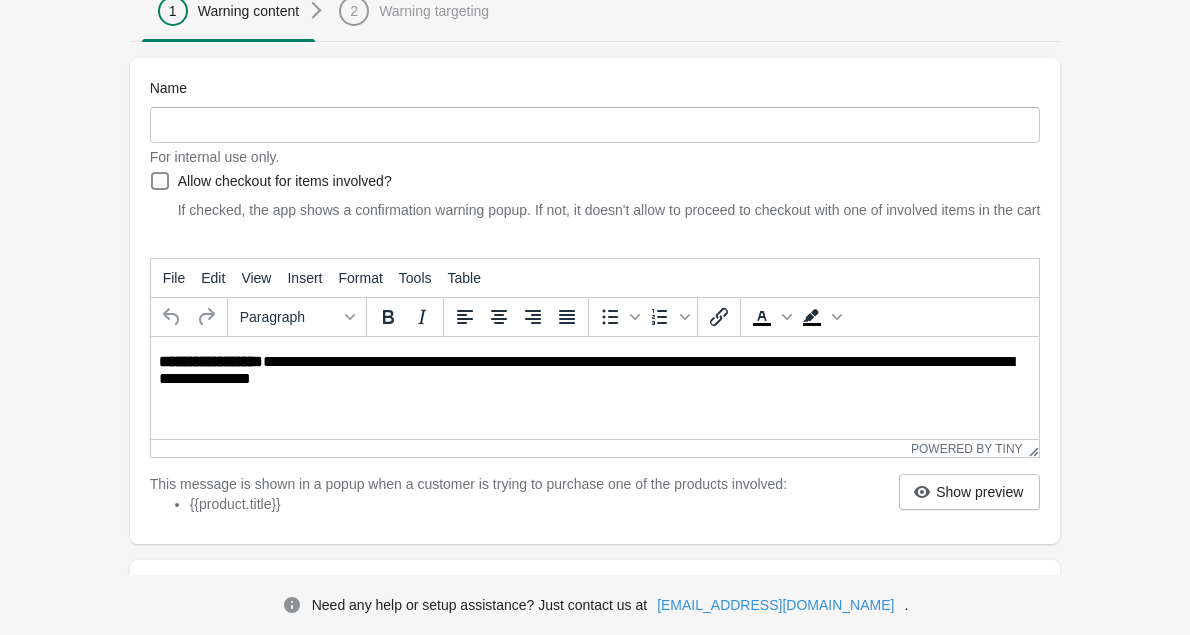 click on "**********" at bounding box center [596, 371] 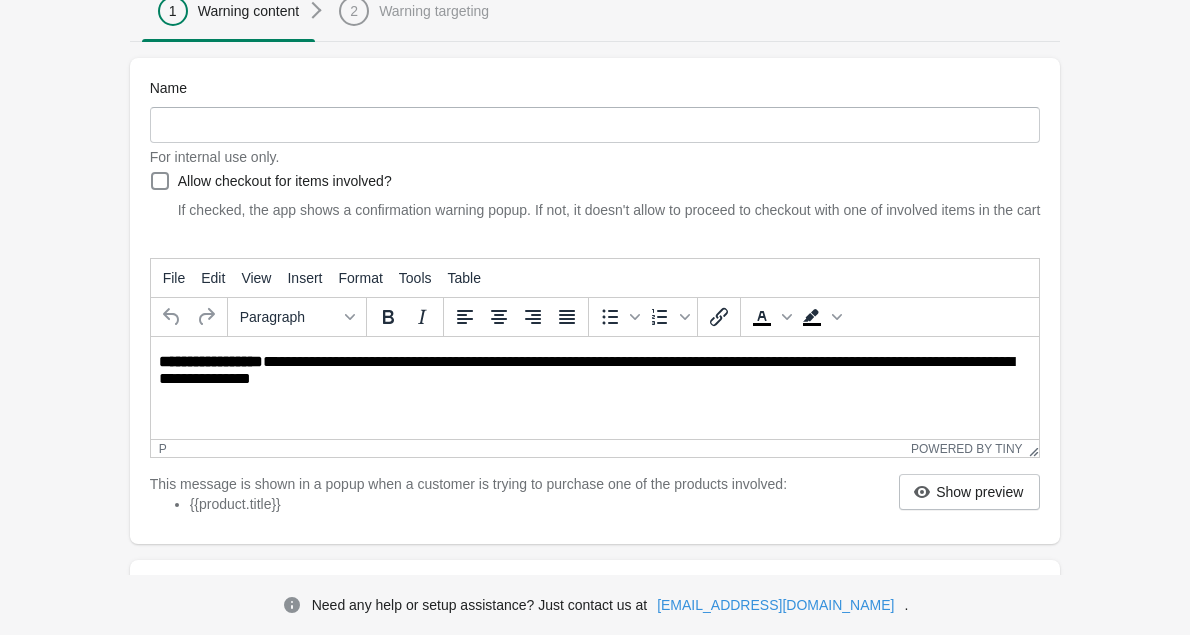 type 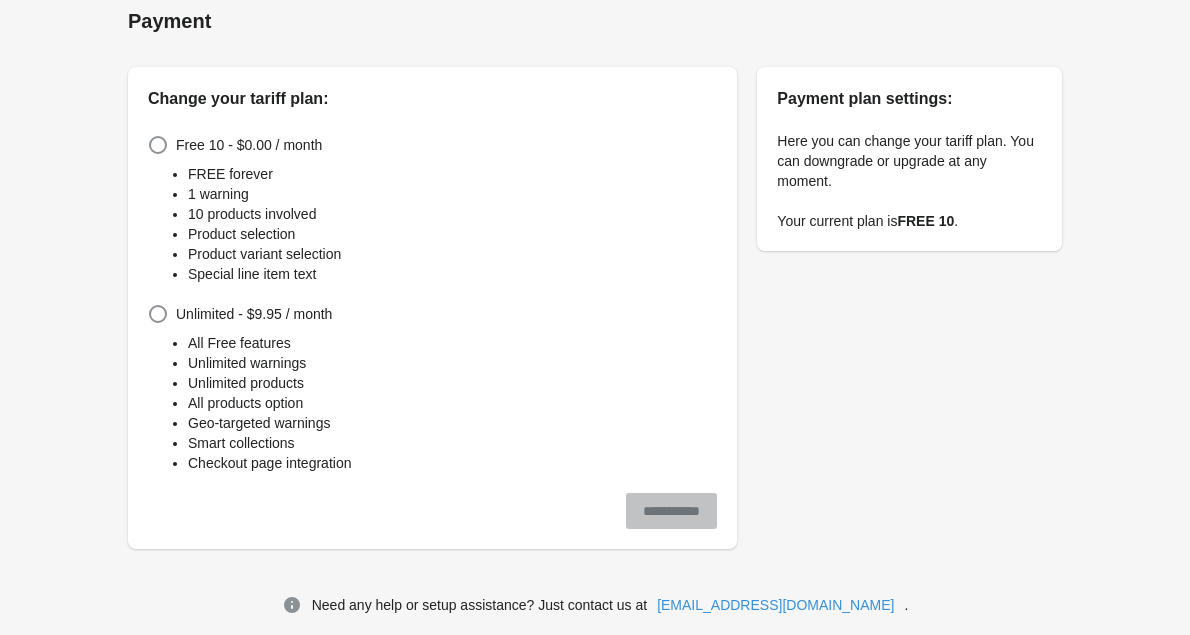 scroll, scrollTop: 9, scrollLeft: 0, axis: vertical 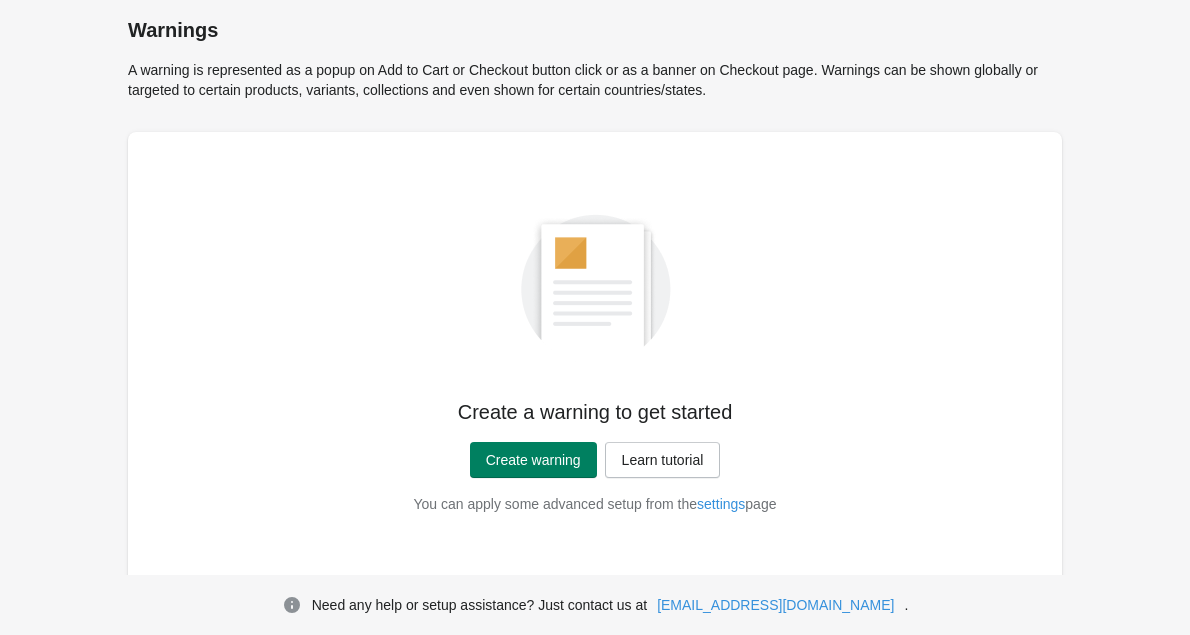 click on "Create warning Learn tutorial" at bounding box center (591, 456) 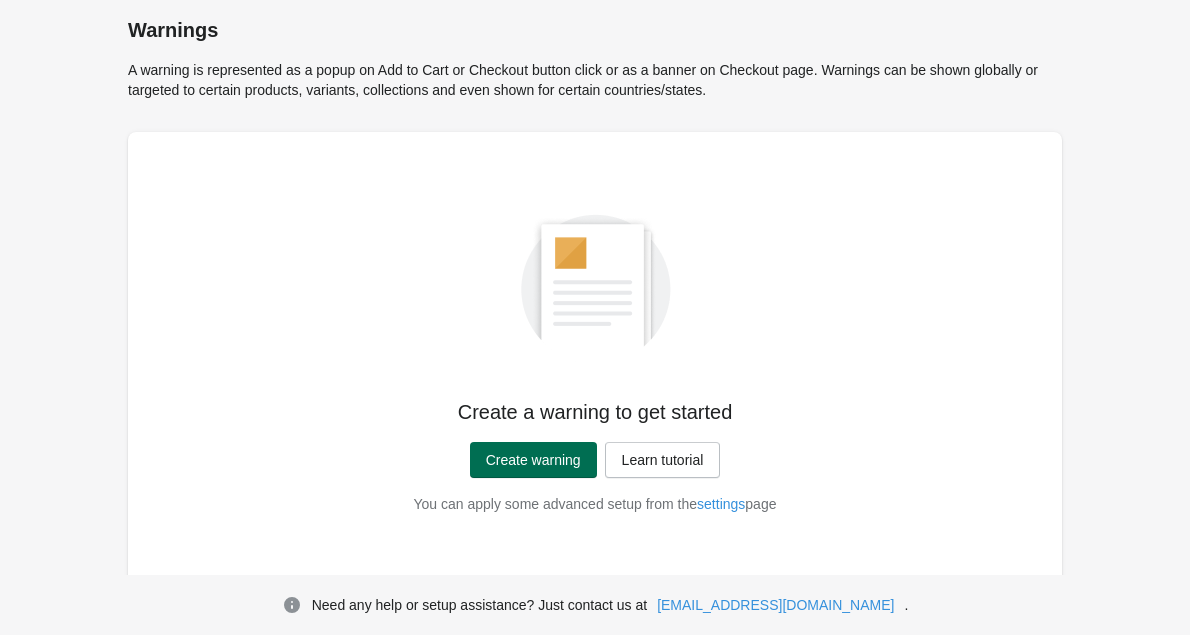 click on "Create warning" at bounding box center [533, 460] 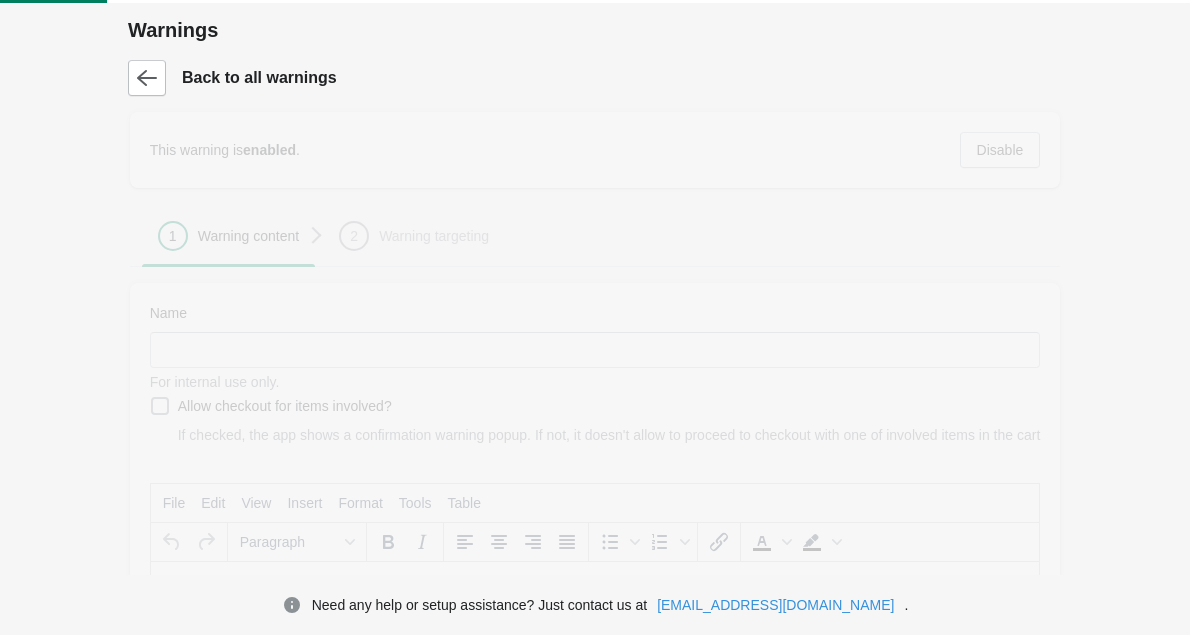 scroll, scrollTop: 0, scrollLeft: 0, axis: both 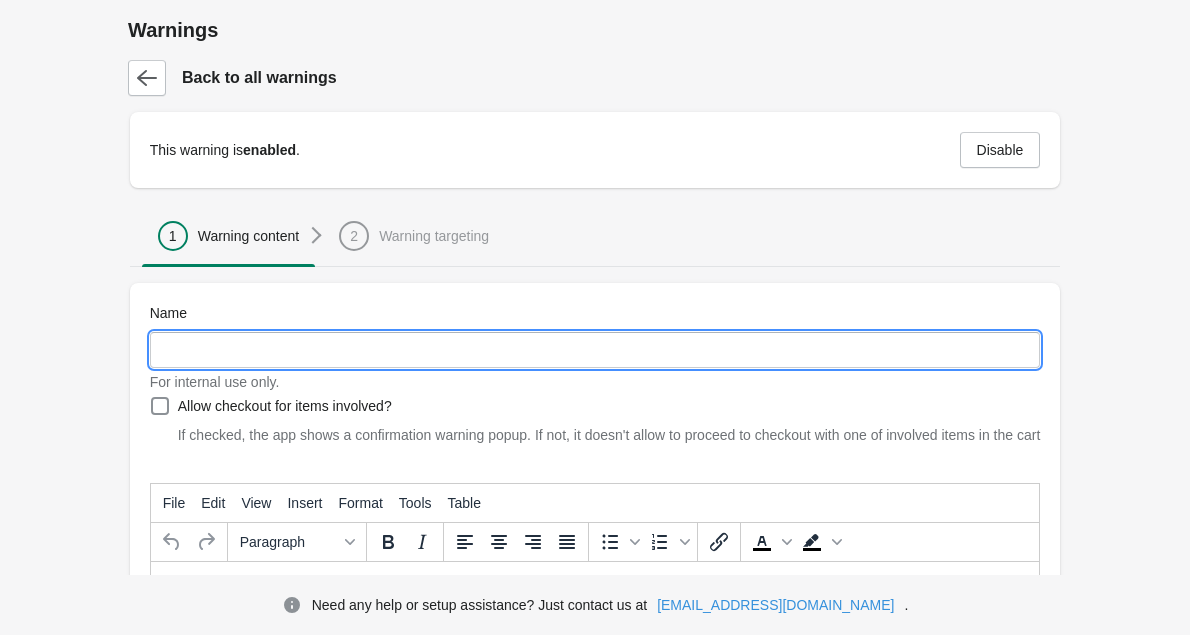 click on "Name" at bounding box center [595, 350] 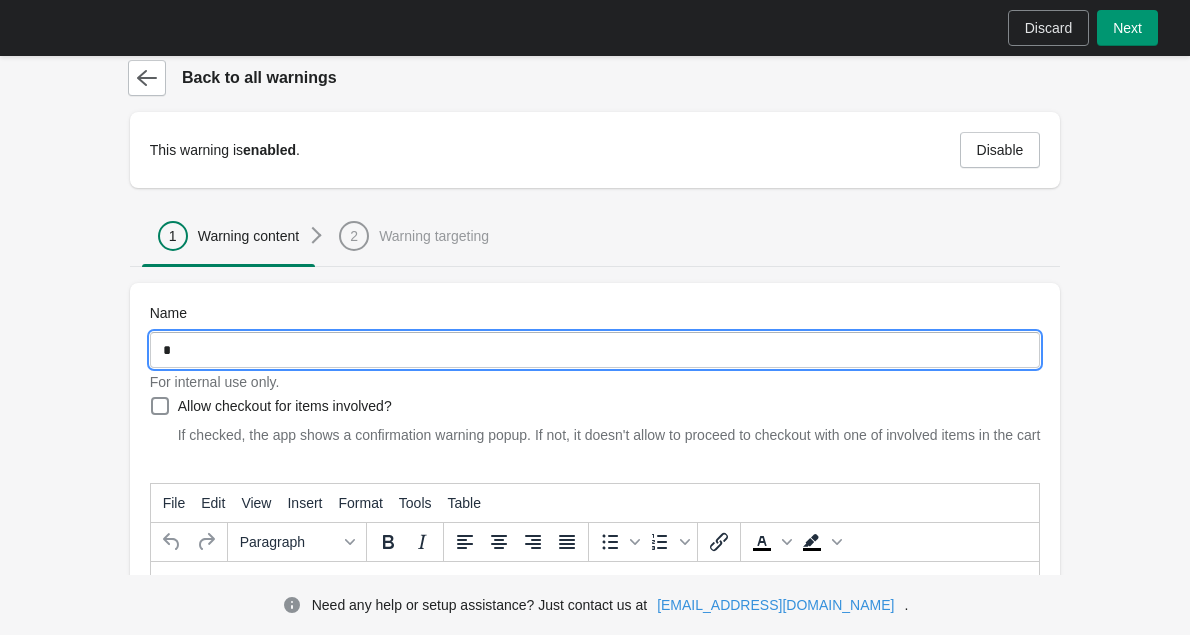 type on "*" 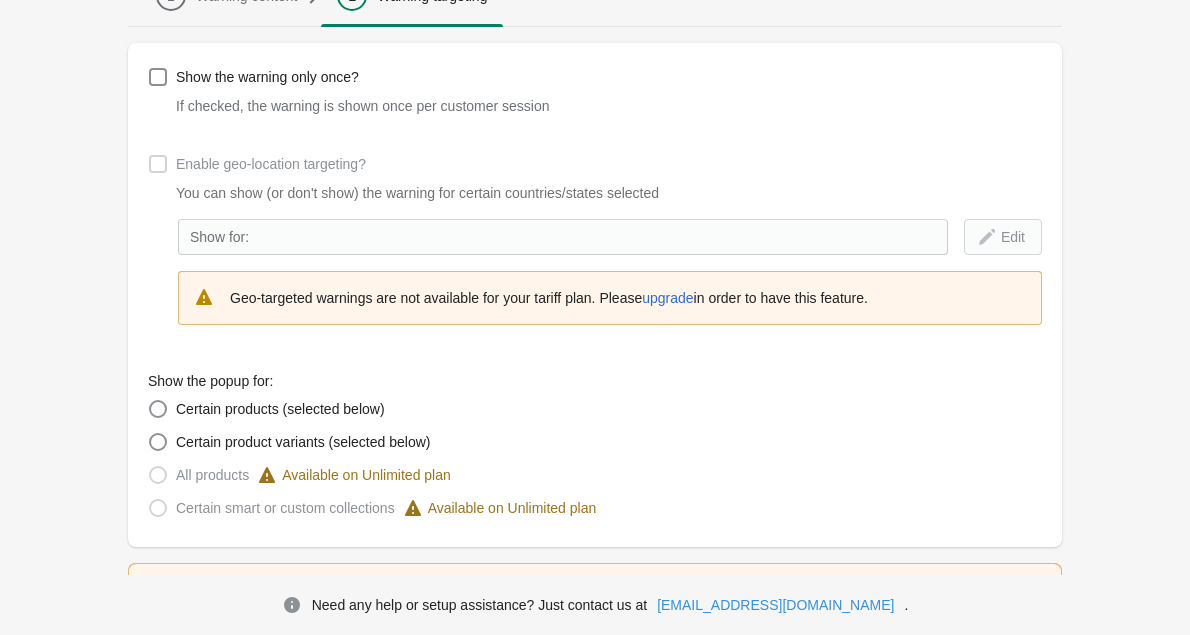 scroll, scrollTop: 209, scrollLeft: 0, axis: vertical 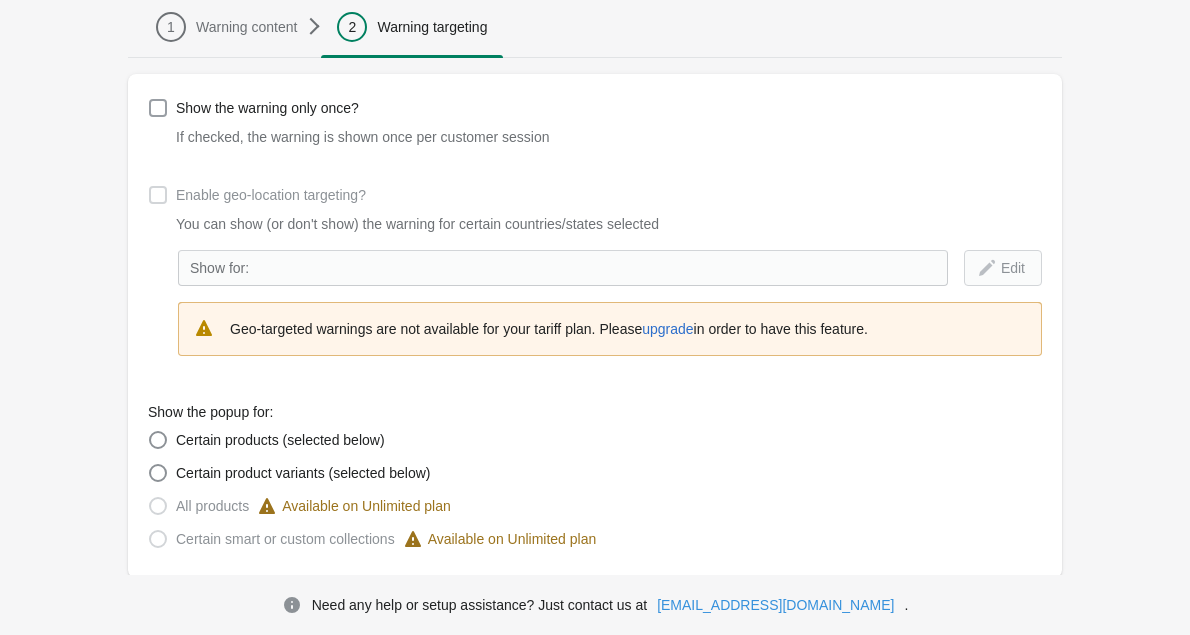 click on "Show the warning only once?" at bounding box center (267, 108) 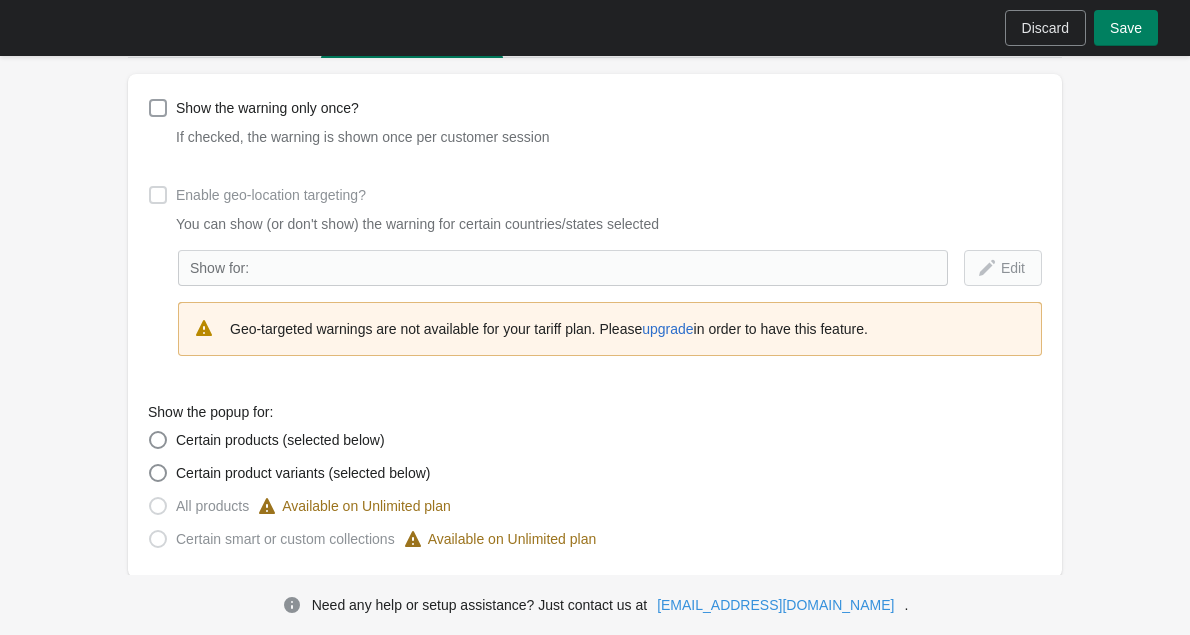 click on "Show the warning only once?" at bounding box center (267, 108) 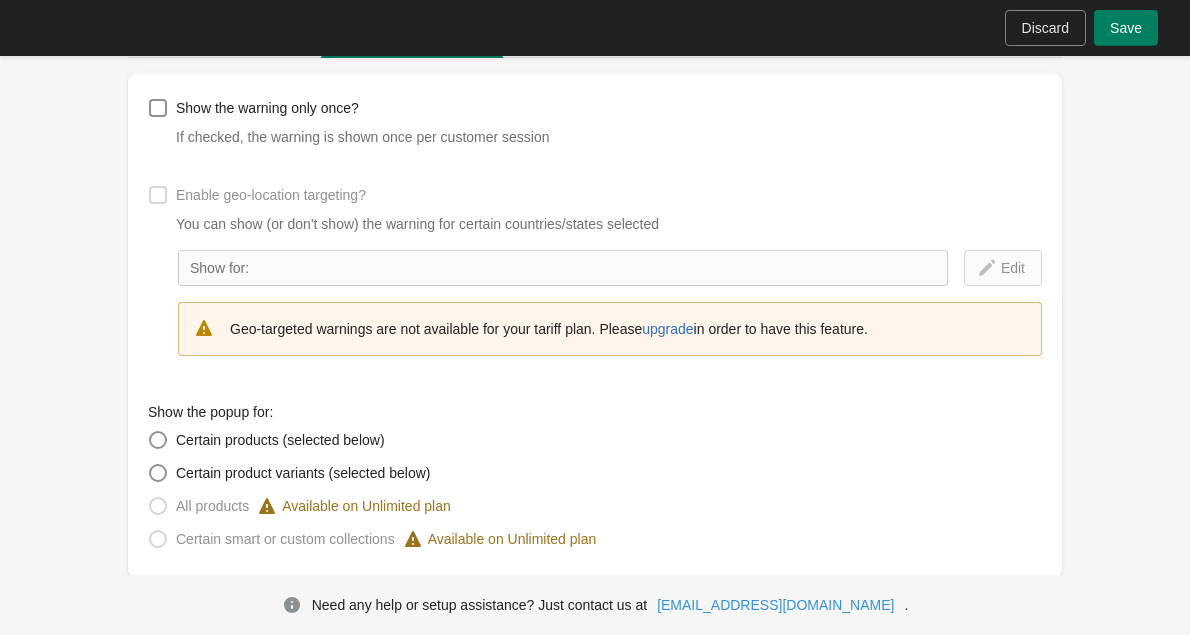 click on "Enable geo-location targeting?" at bounding box center (271, 195) 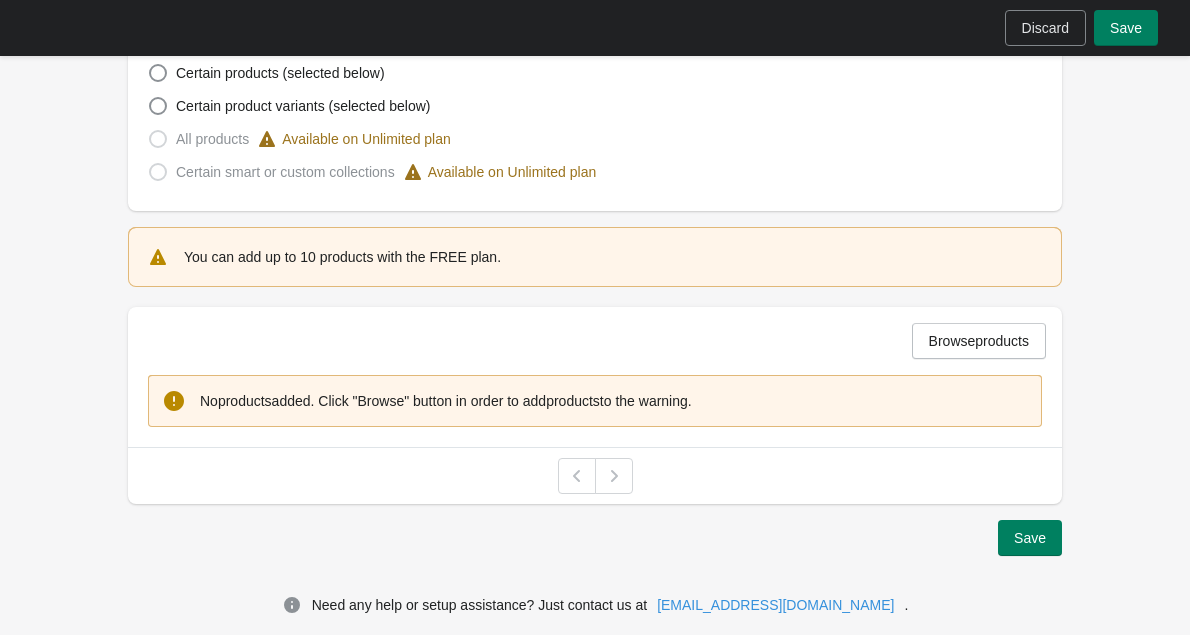 scroll, scrollTop: 583, scrollLeft: 0, axis: vertical 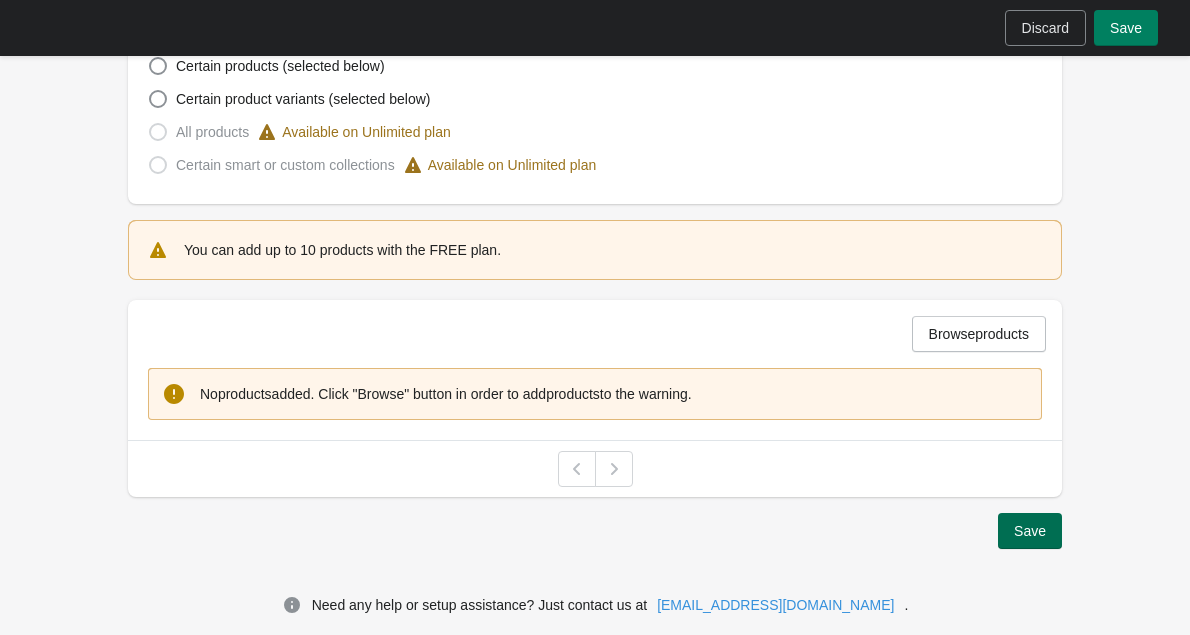 click on "Save" at bounding box center (1030, 531) 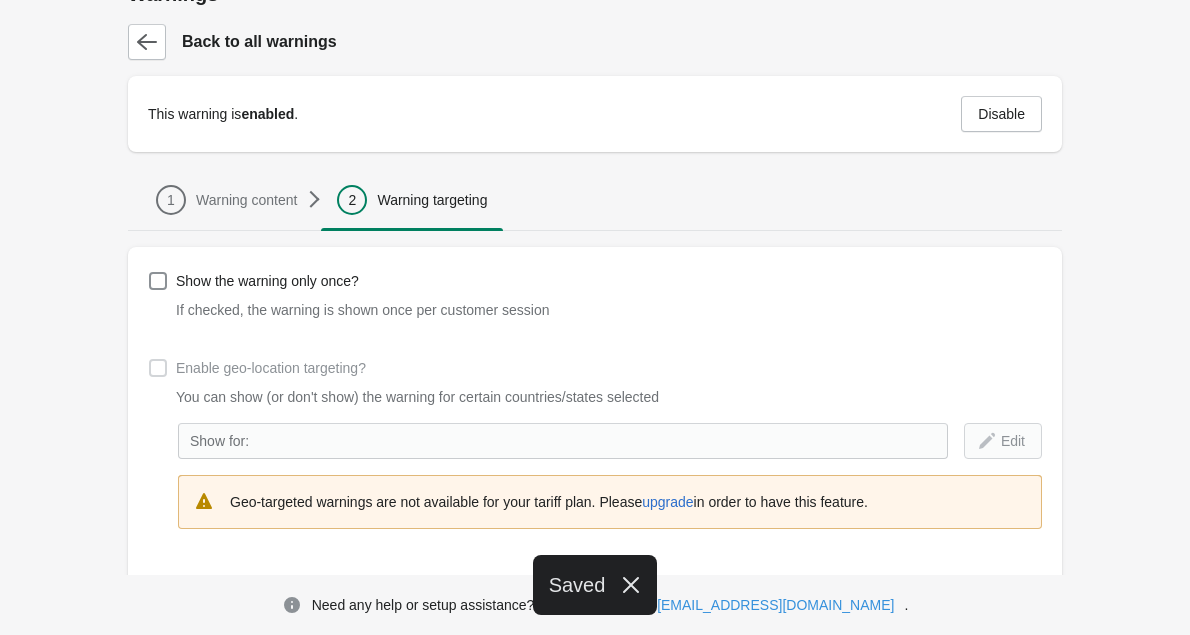 scroll, scrollTop: 0, scrollLeft: 0, axis: both 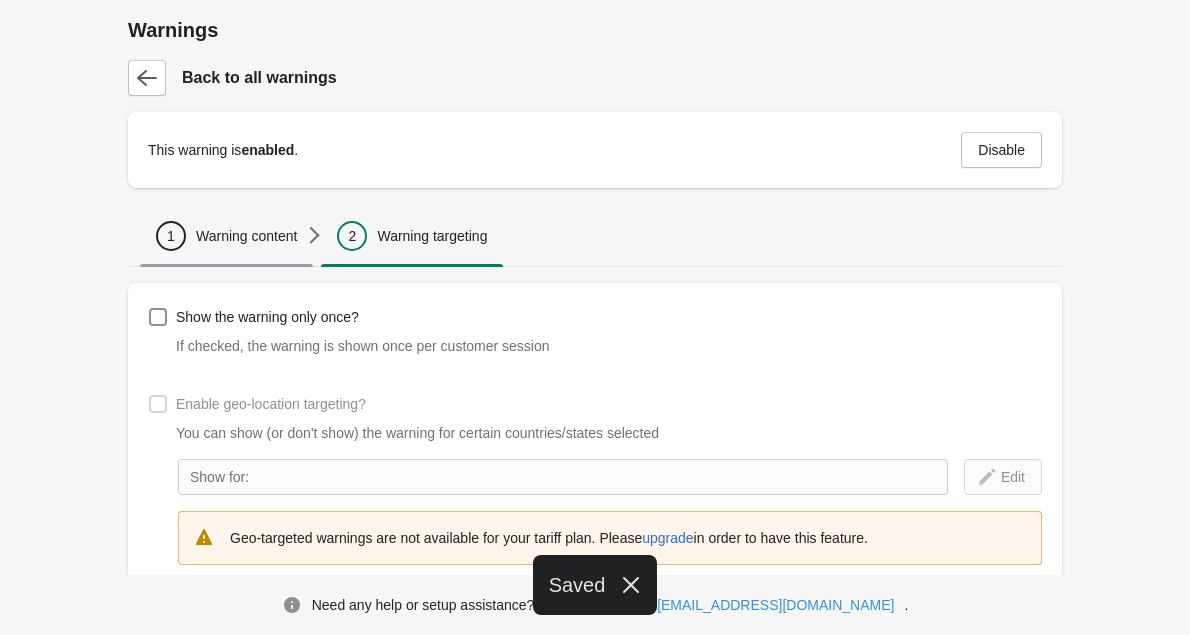 click on "Warning content" at bounding box center [246, 236] 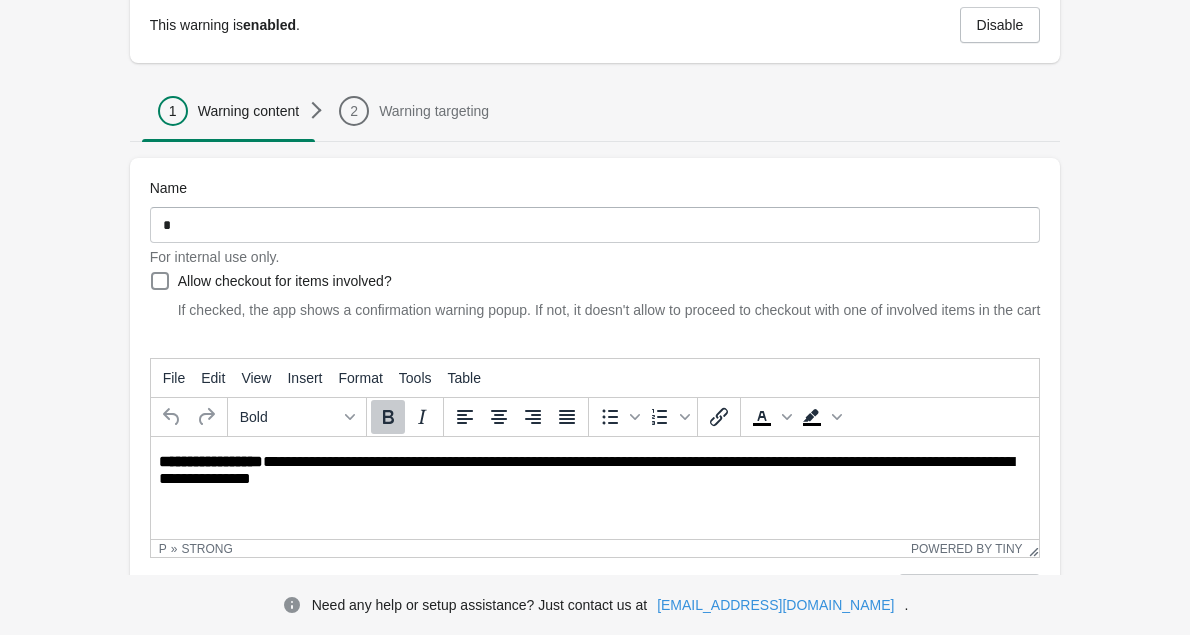 scroll, scrollTop: 163, scrollLeft: 0, axis: vertical 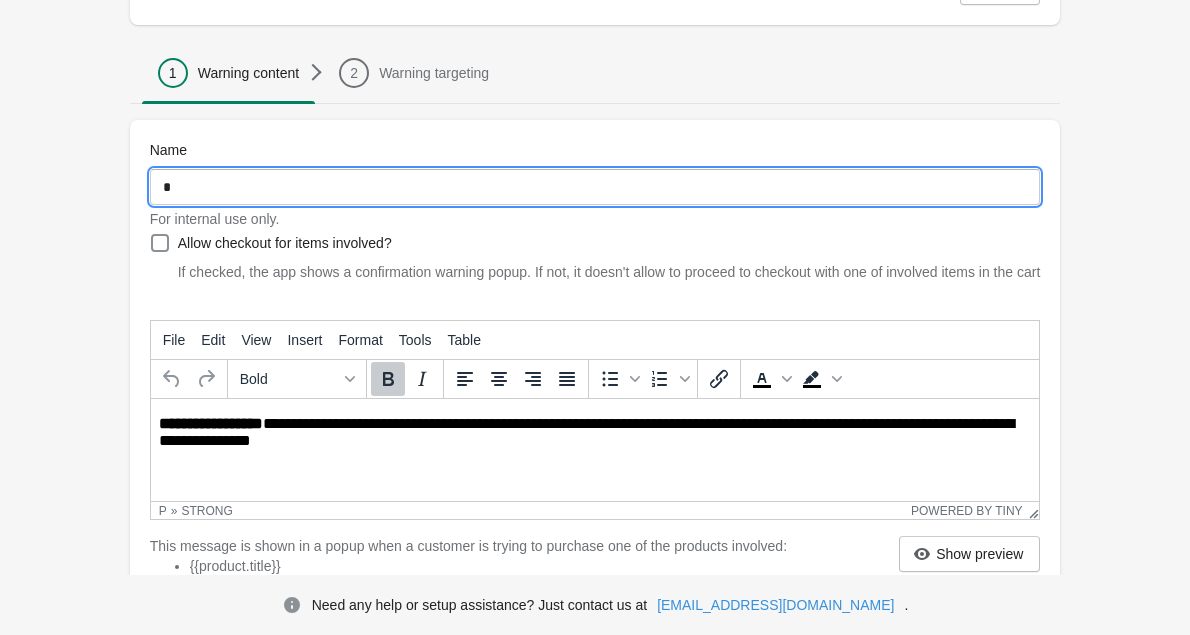 click on "*" at bounding box center (595, 187) 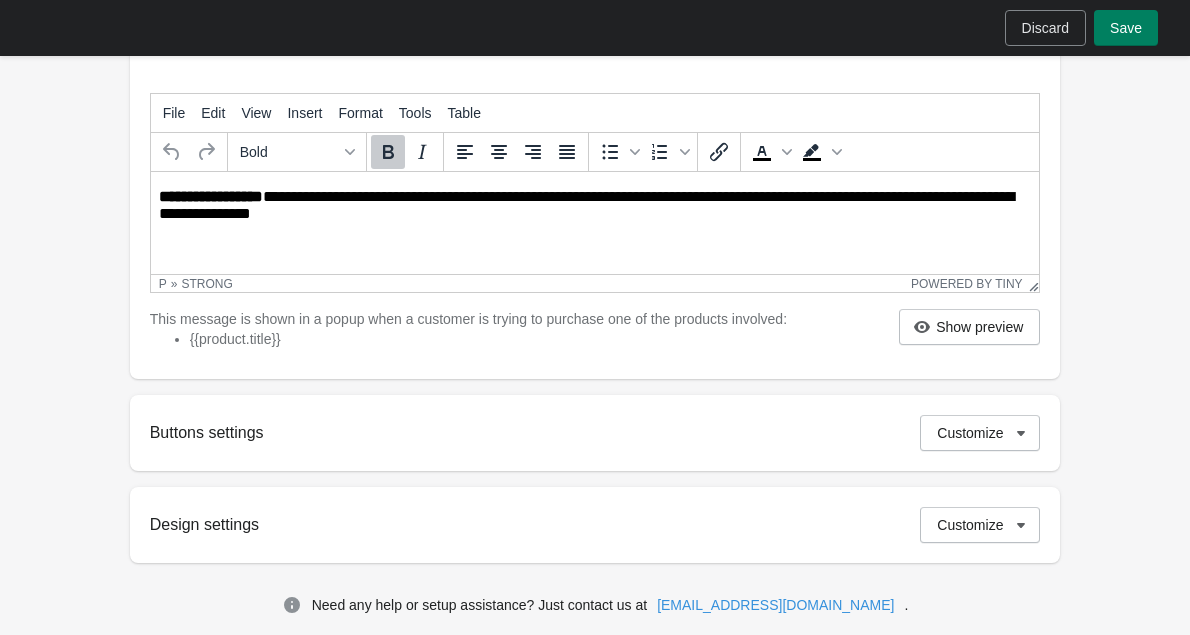 scroll, scrollTop: 713, scrollLeft: 0, axis: vertical 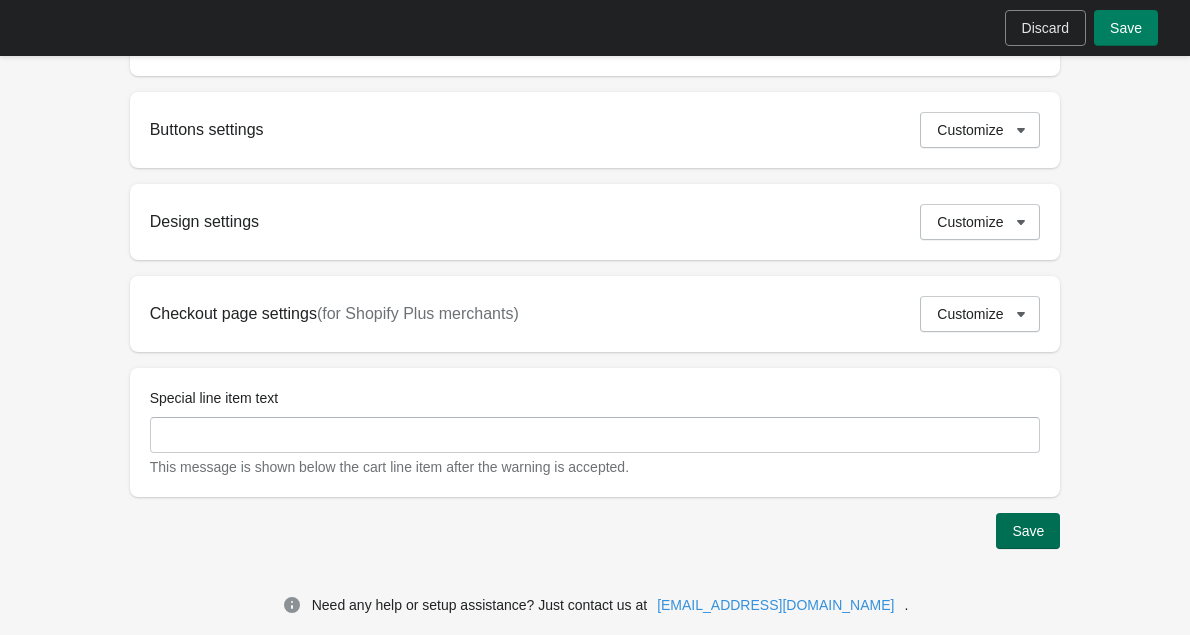 type 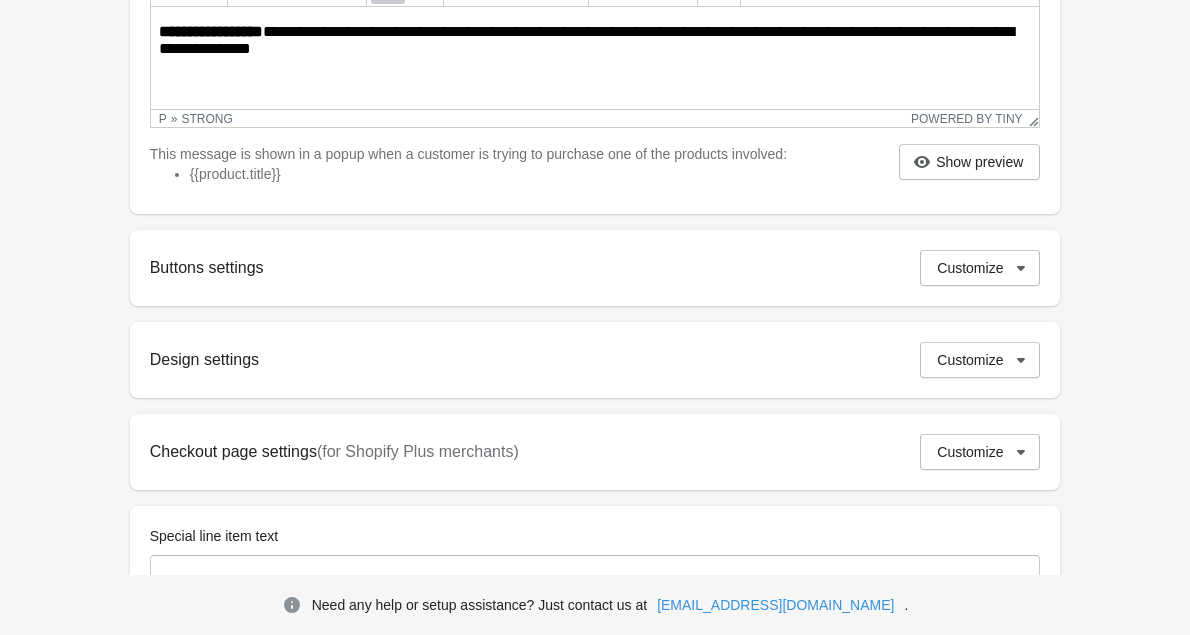 scroll, scrollTop: 556, scrollLeft: 0, axis: vertical 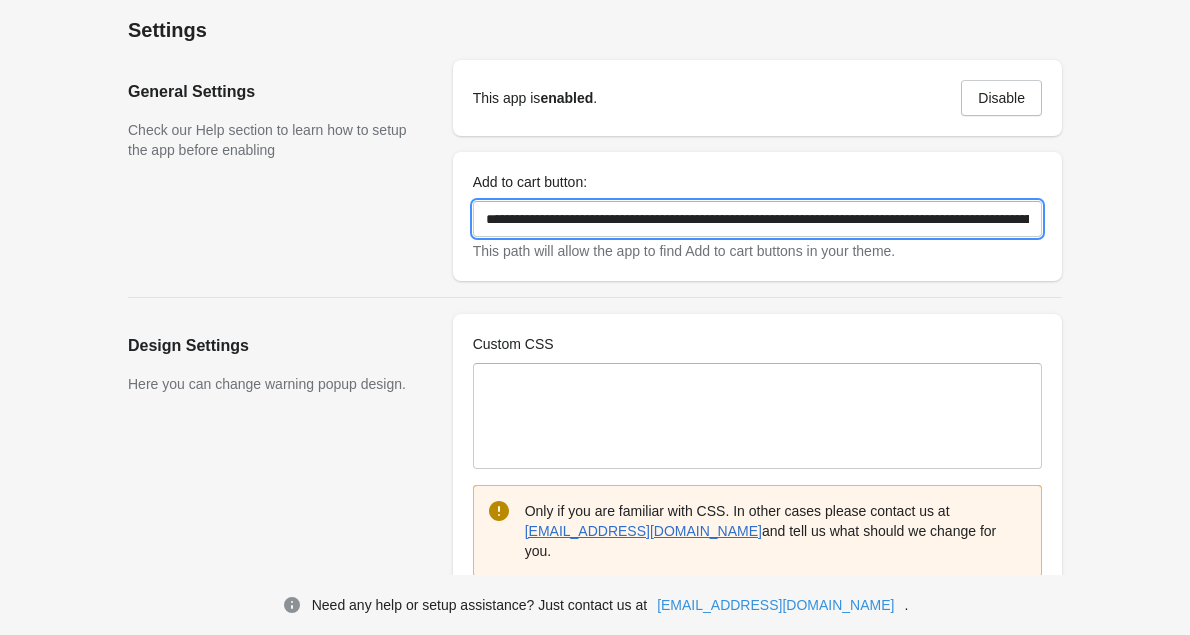 click on "**********" at bounding box center (757, 219) 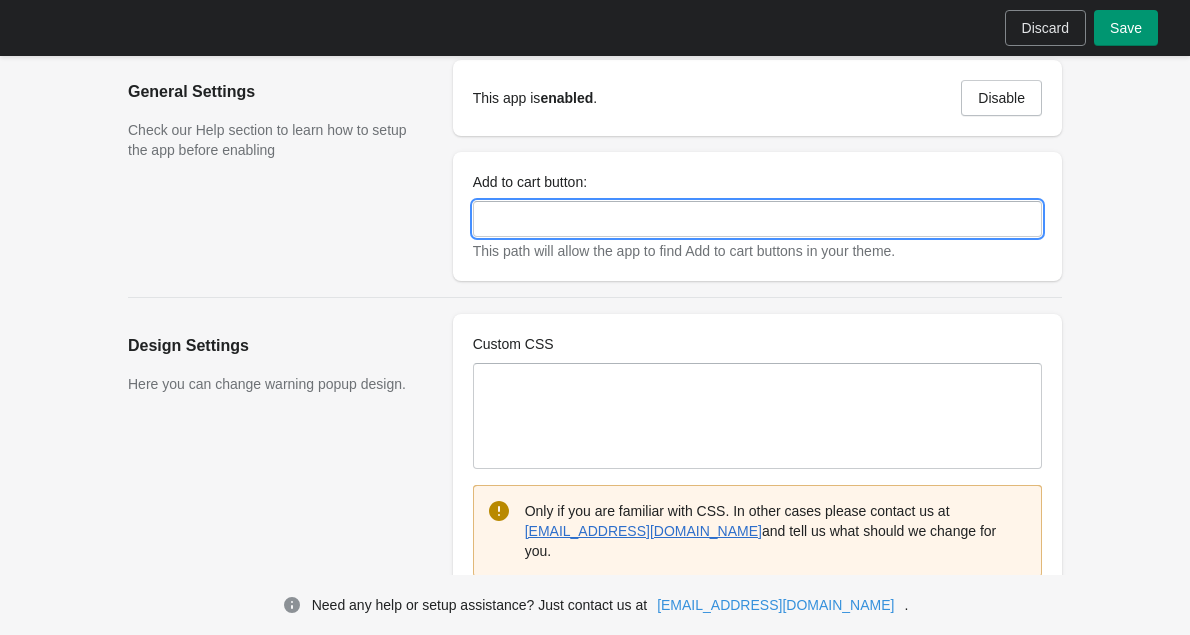 click on "Save" at bounding box center [1126, 28] 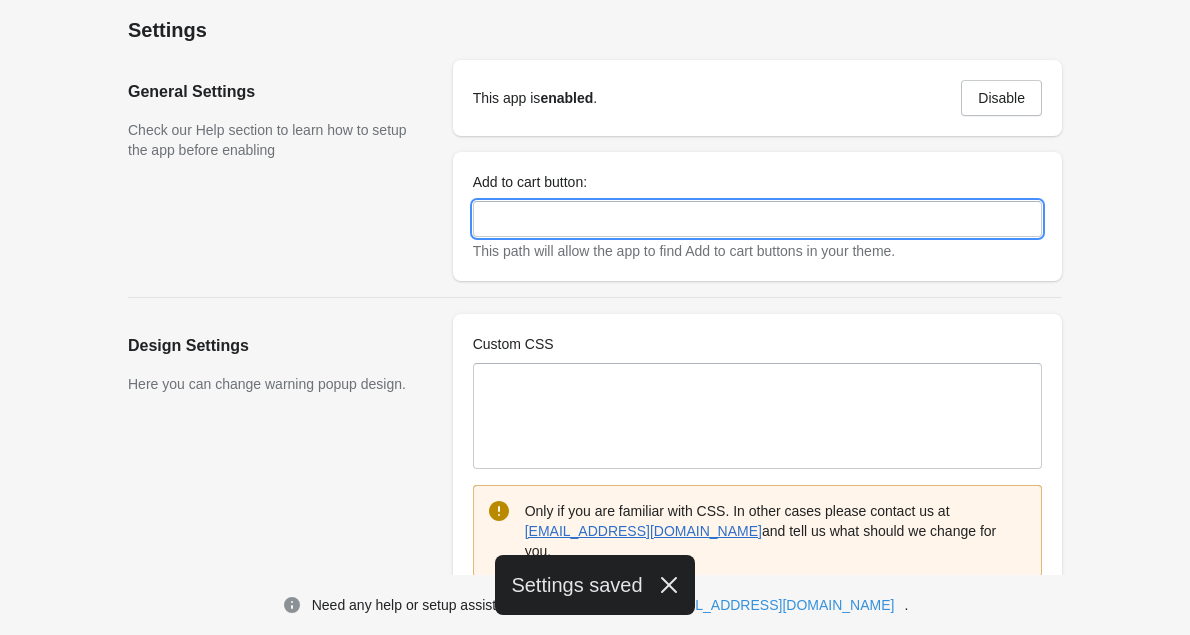 click on "Add to cart button:" at bounding box center [757, 219] 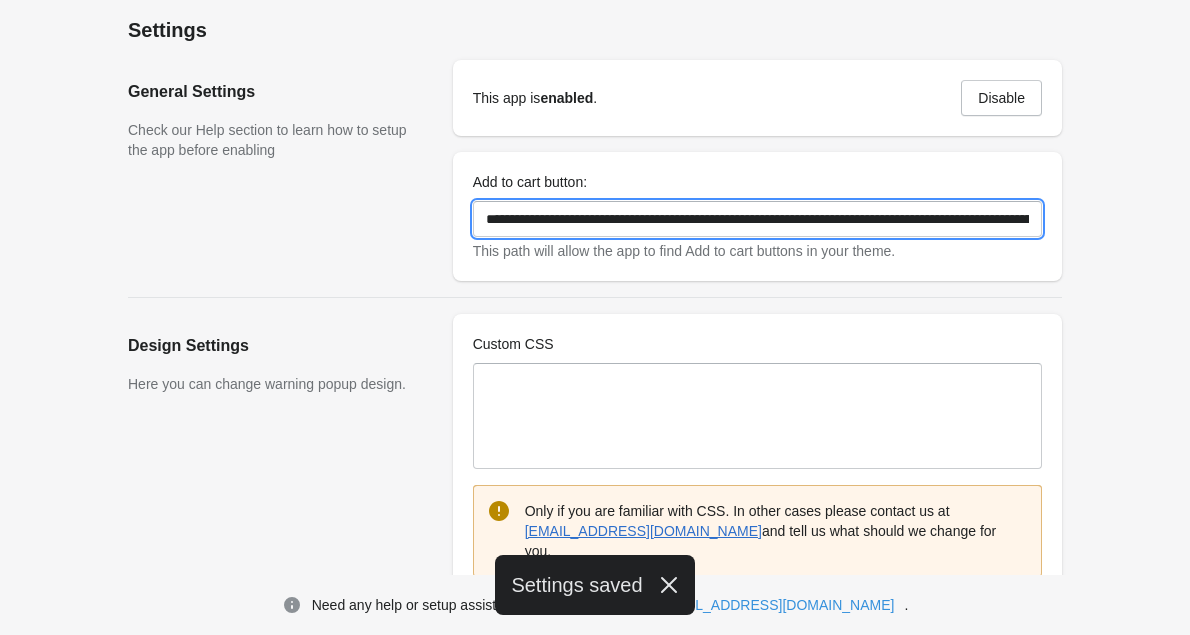 scroll, scrollTop: 0, scrollLeft: 821, axis: horizontal 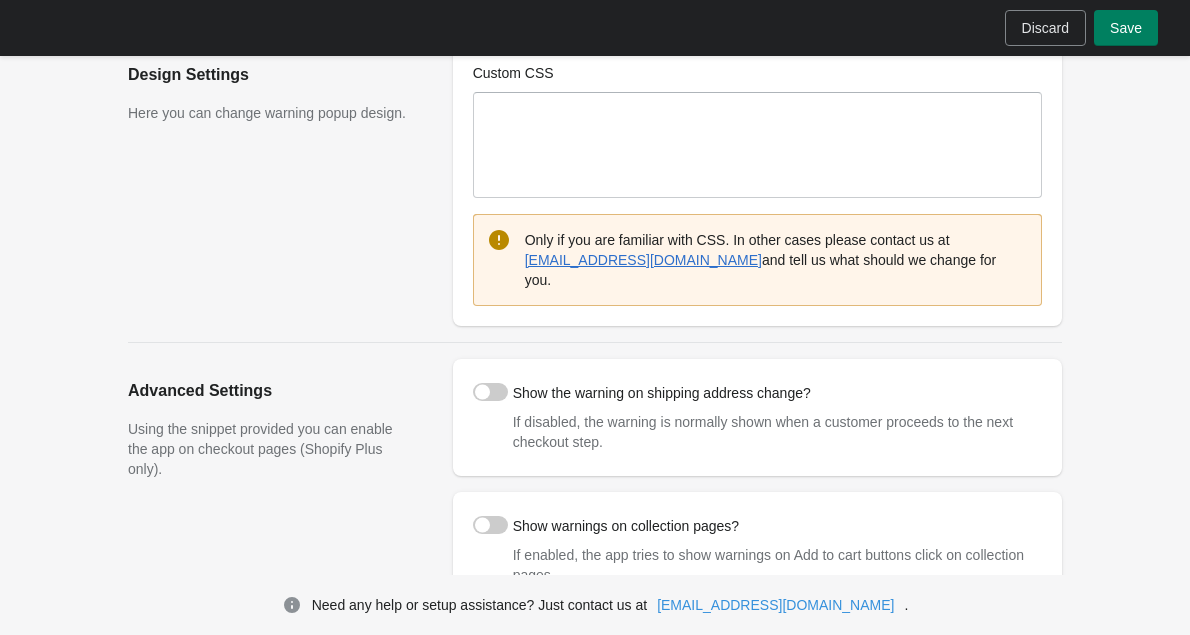 type on "**********" 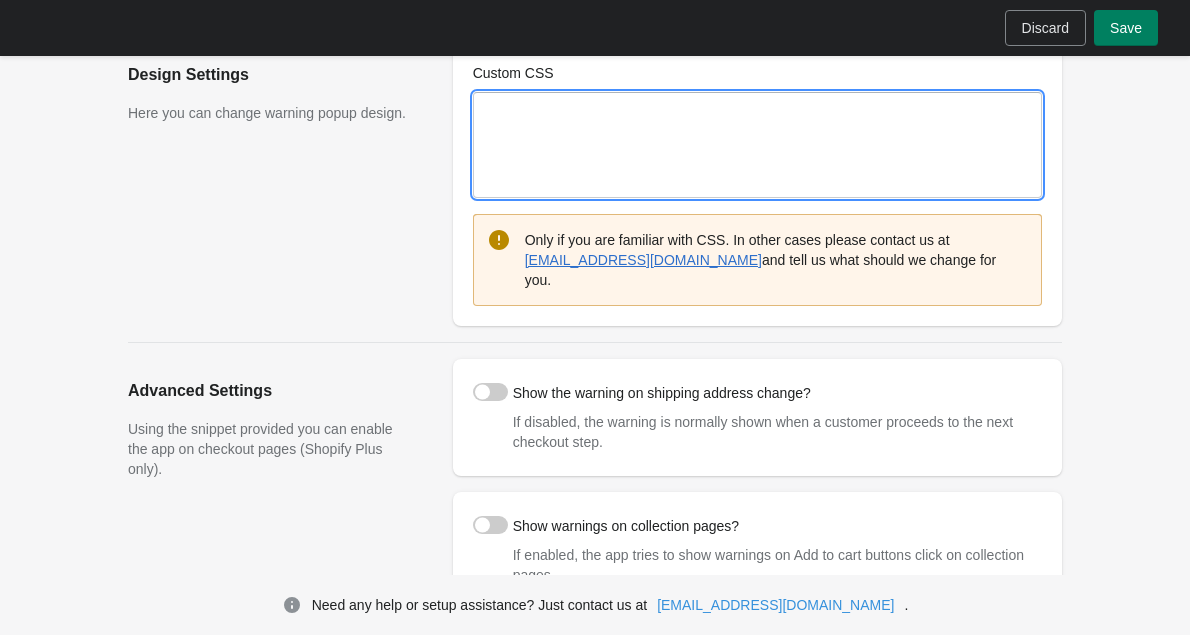 click on "Custom CSS" at bounding box center (757, 145) 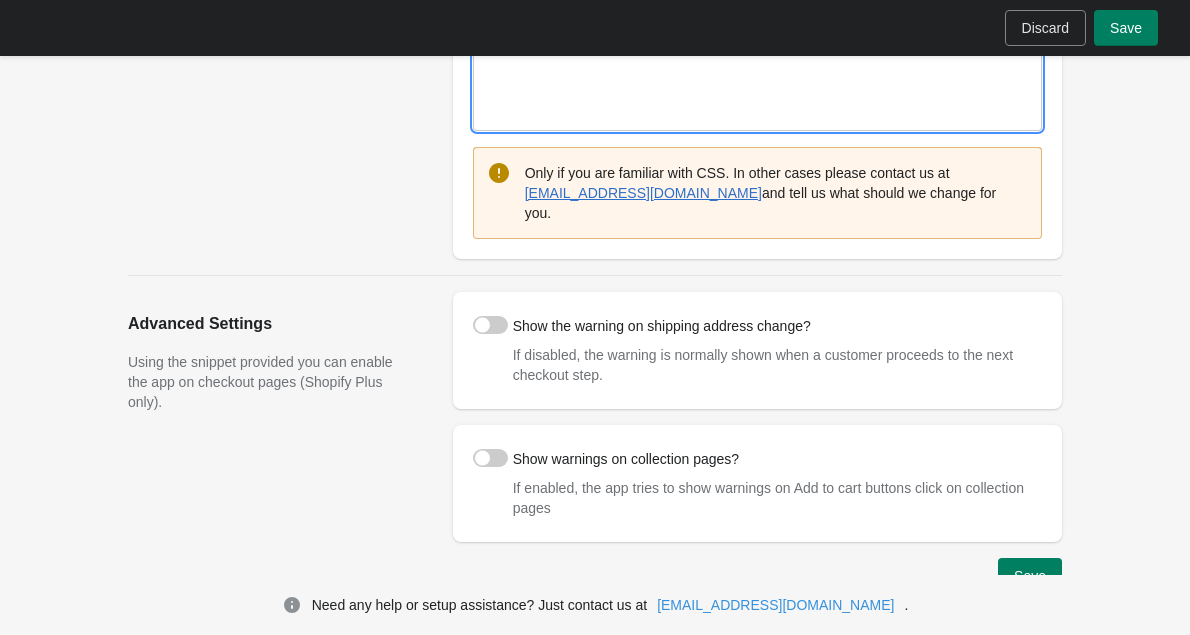 scroll, scrollTop: 363, scrollLeft: 0, axis: vertical 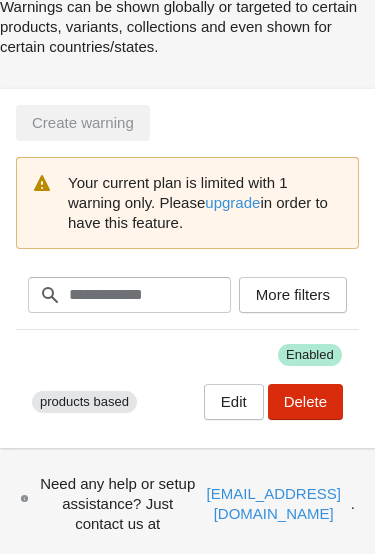 click on "Edit" at bounding box center [234, 402] 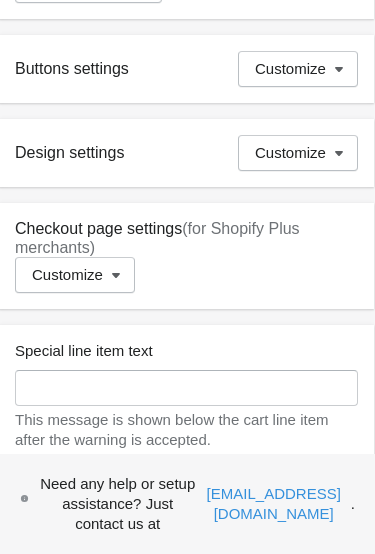 scroll, scrollTop: 891, scrollLeft: 1, axis: both 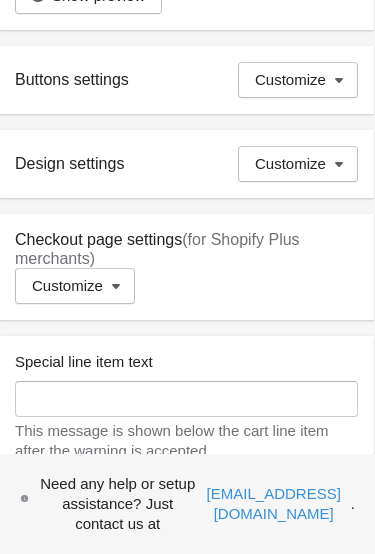 click 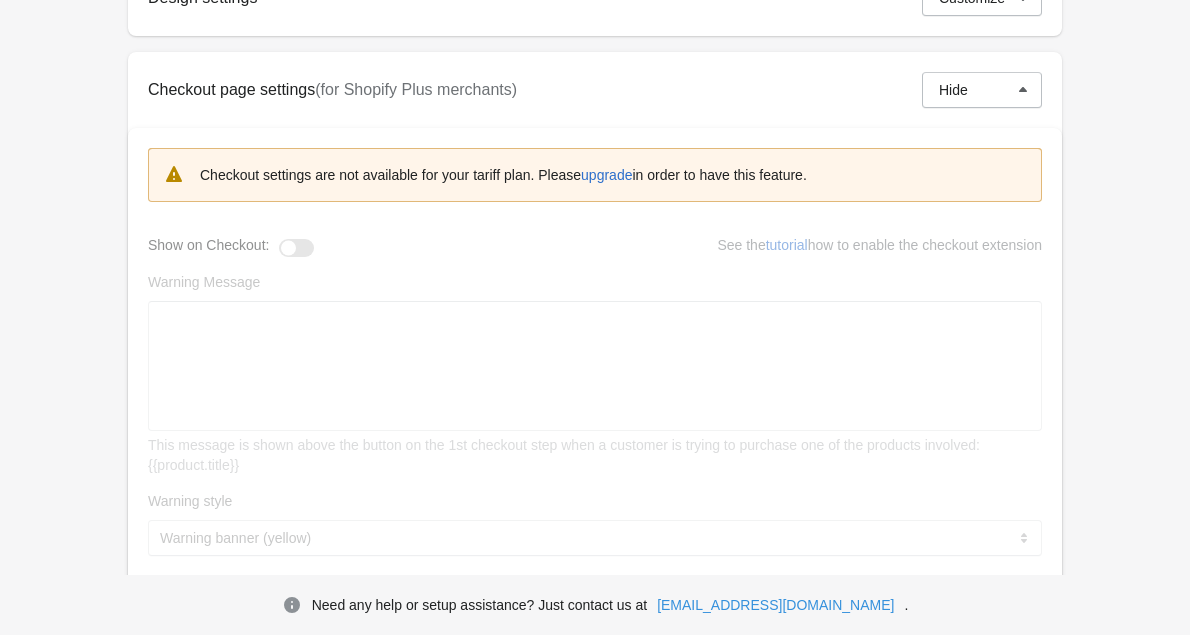 scroll, scrollTop: 918, scrollLeft: 0, axis: vertical 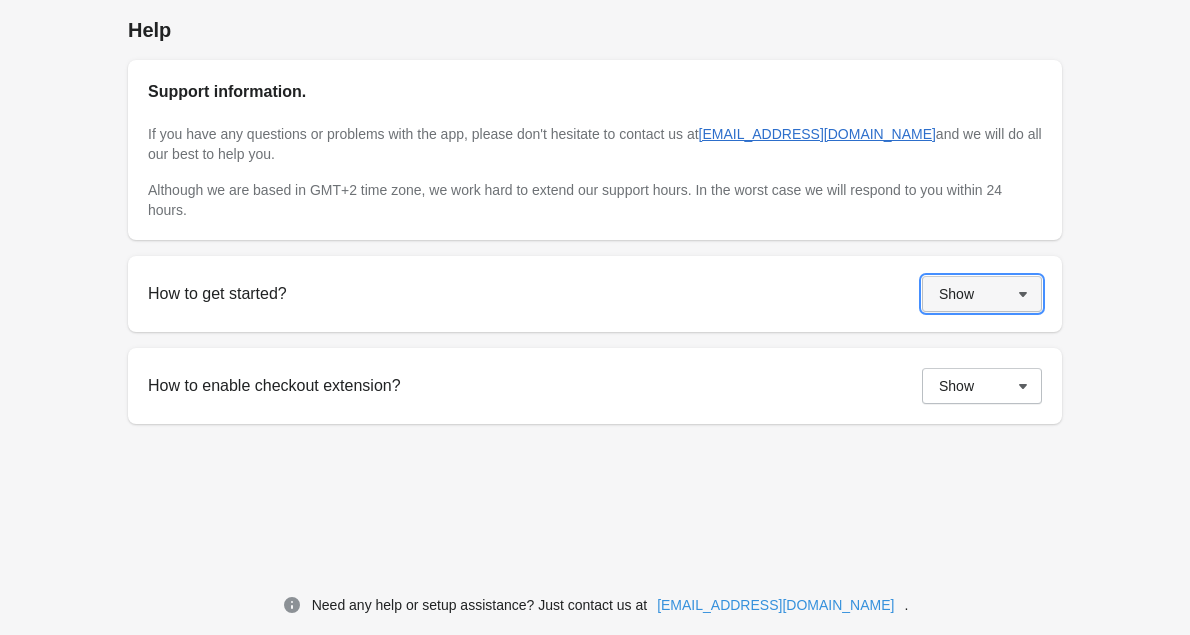 click on "Show" at bounding box center (982, 294) 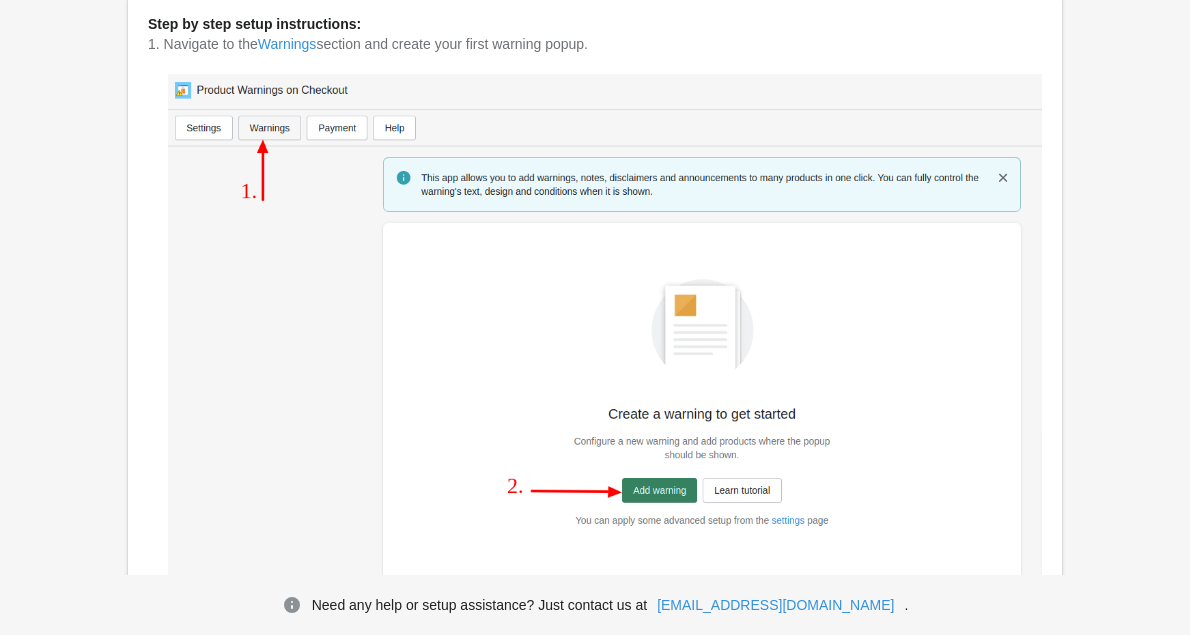scroll, scrollTop: 347, scrollLeft: 0, axis: vertical 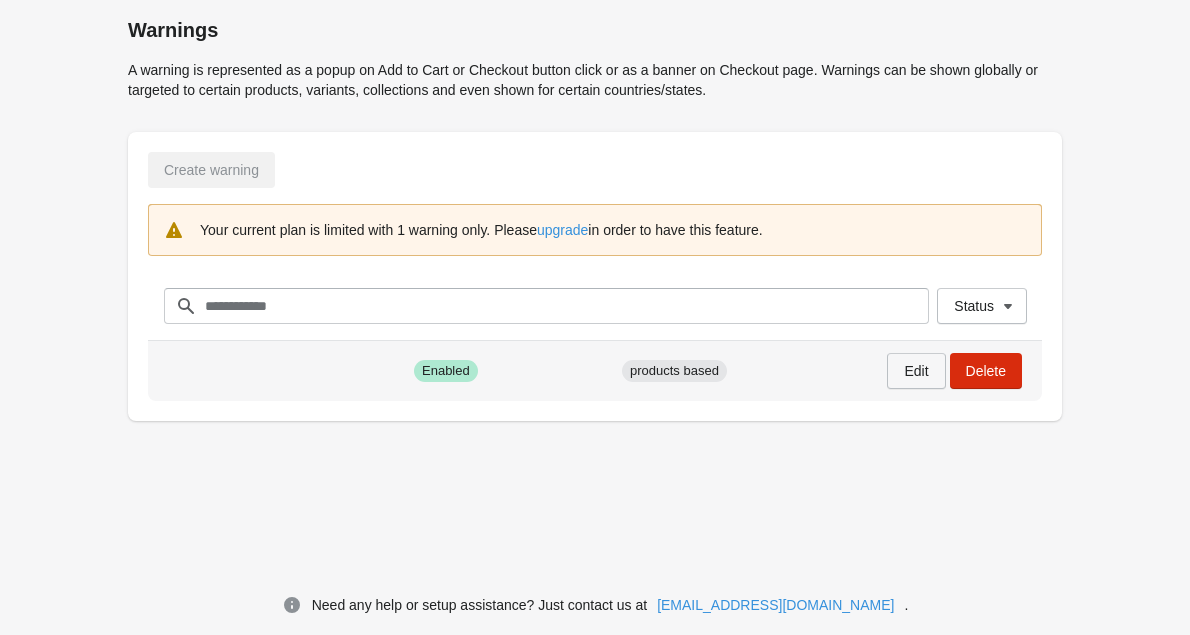 click on "Edit" at bounding box center [916, 371] 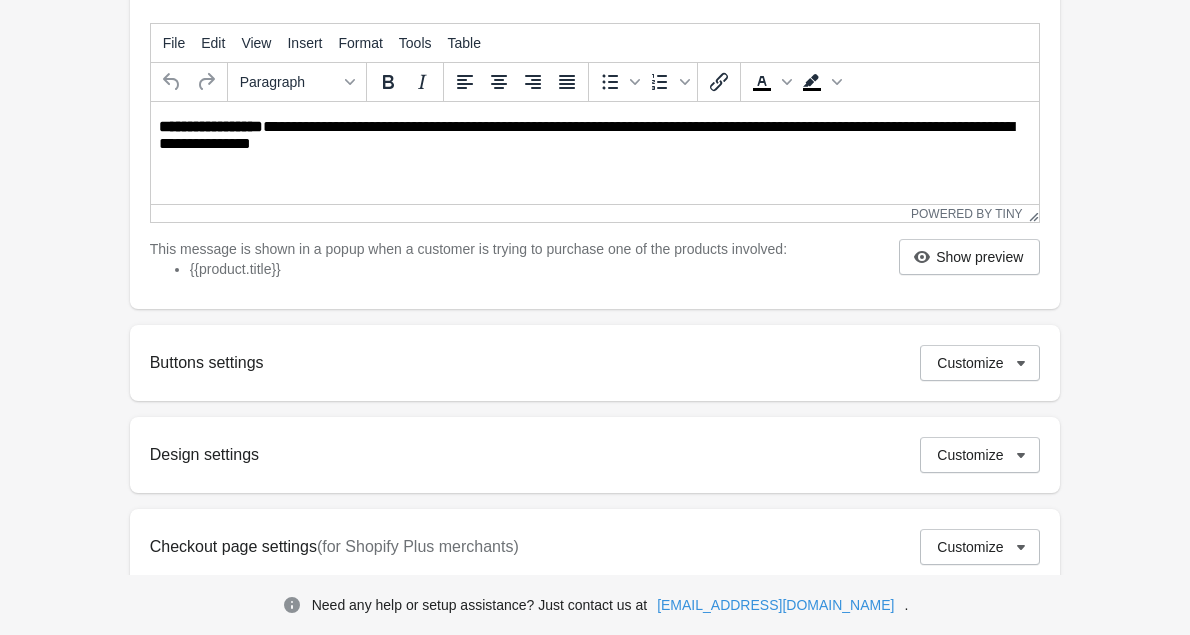 scroll, scrollTop: 461, scrollLeft: 0, axis: vertical 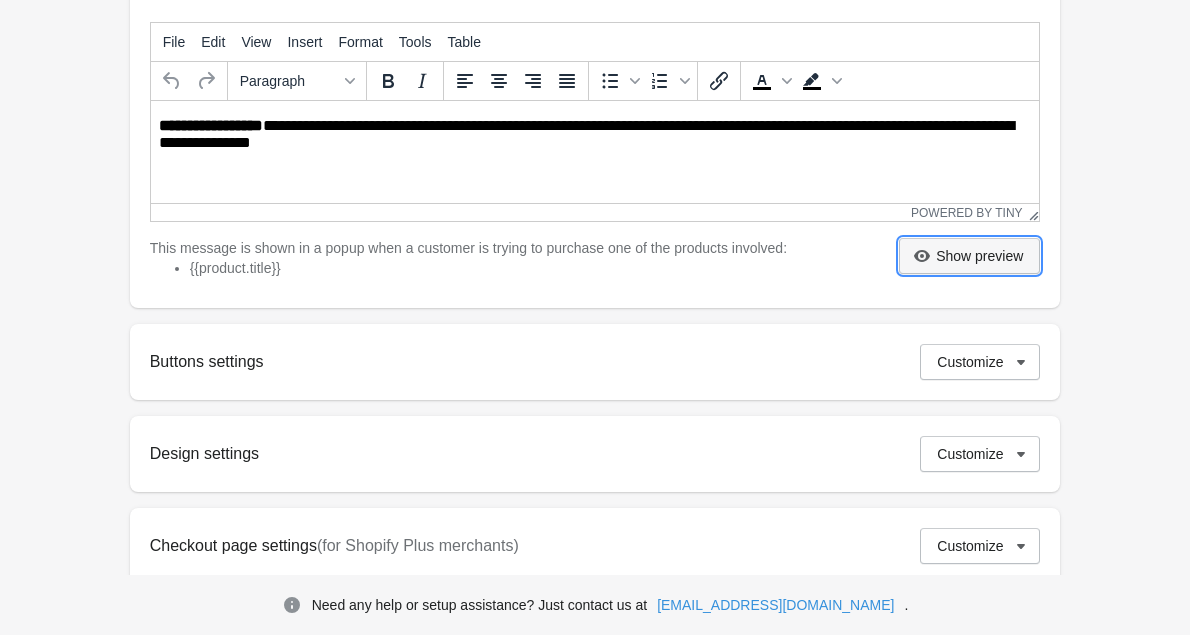 click on "Show preview" at bounding box center [979, 256] 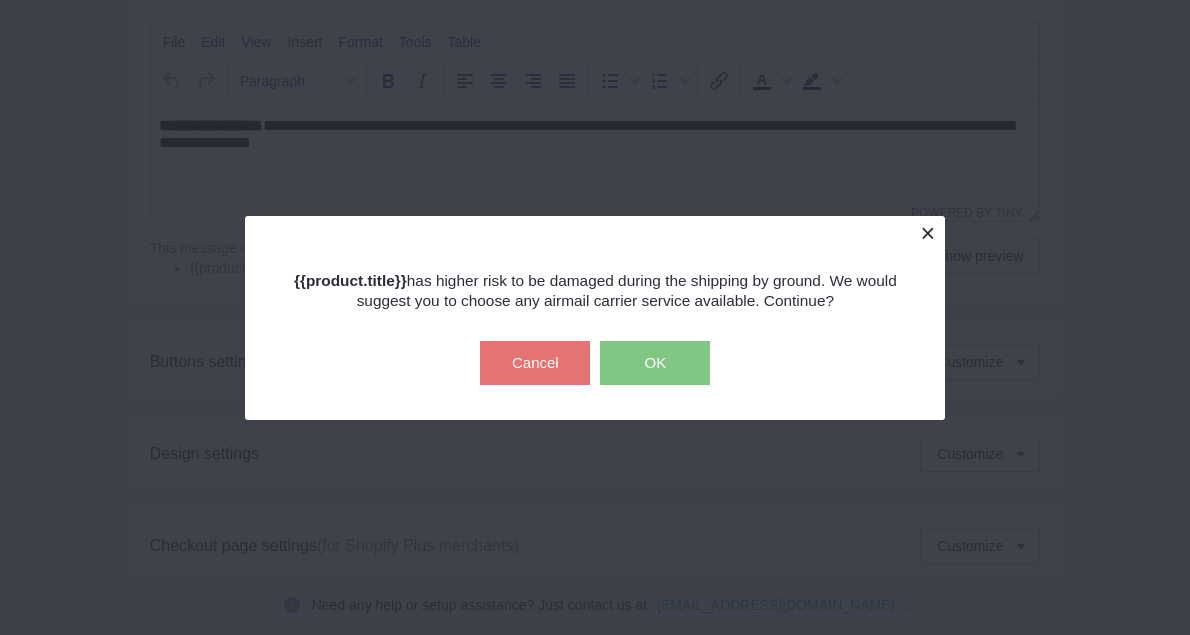 click at bounding box center [927, 233] 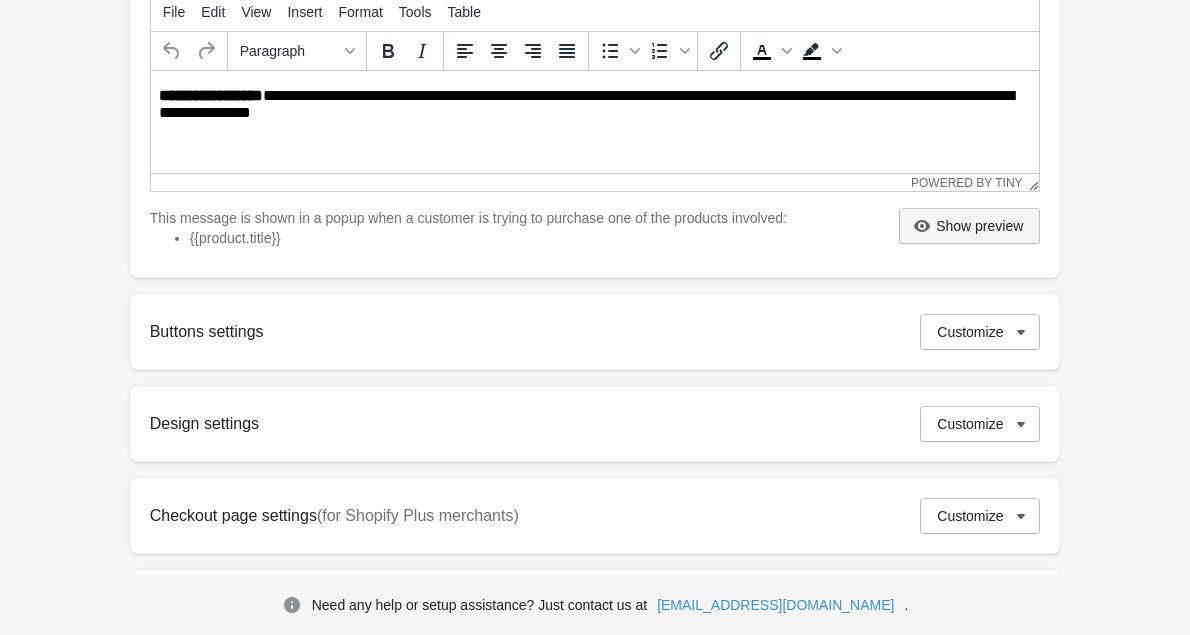 scroll, scrollTop: 500, scrollLeft: 0, axis: vertical 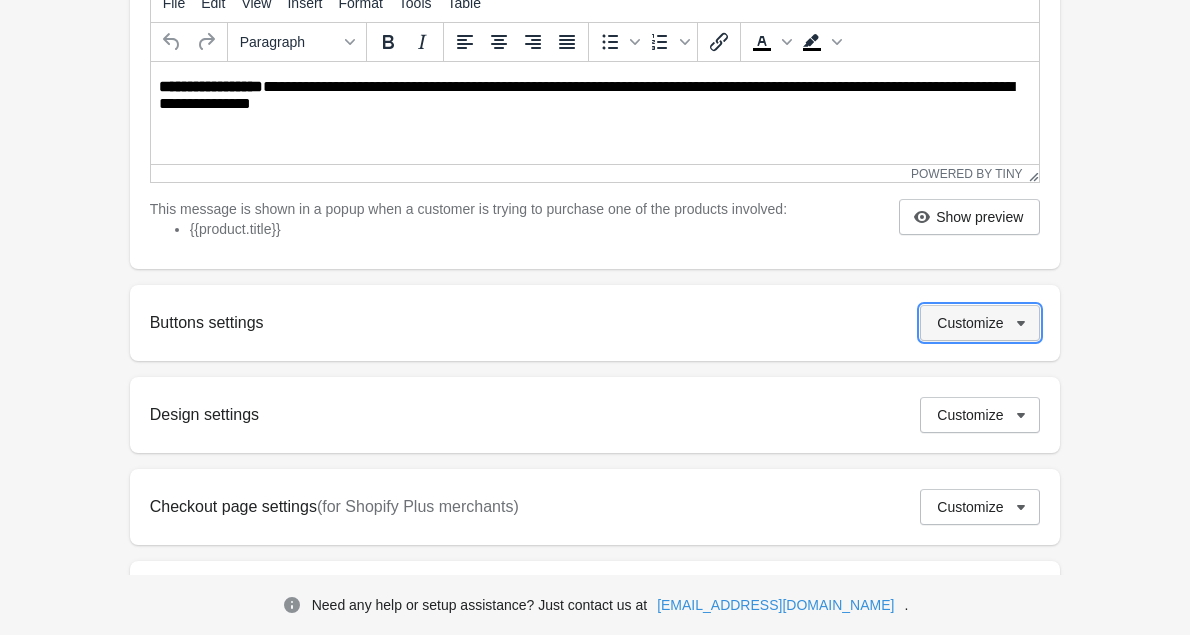 click on "Customize" at bounding box center (980, 323) 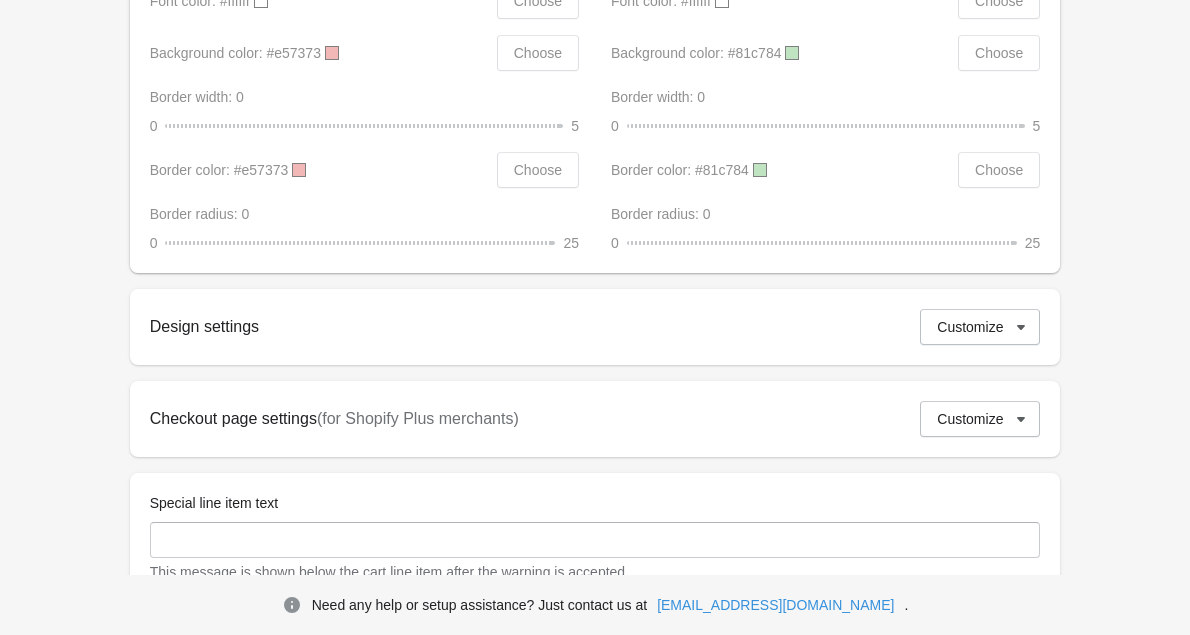 scroll, scrollTop: 1224, scrollLeft: 0, axis: vertical 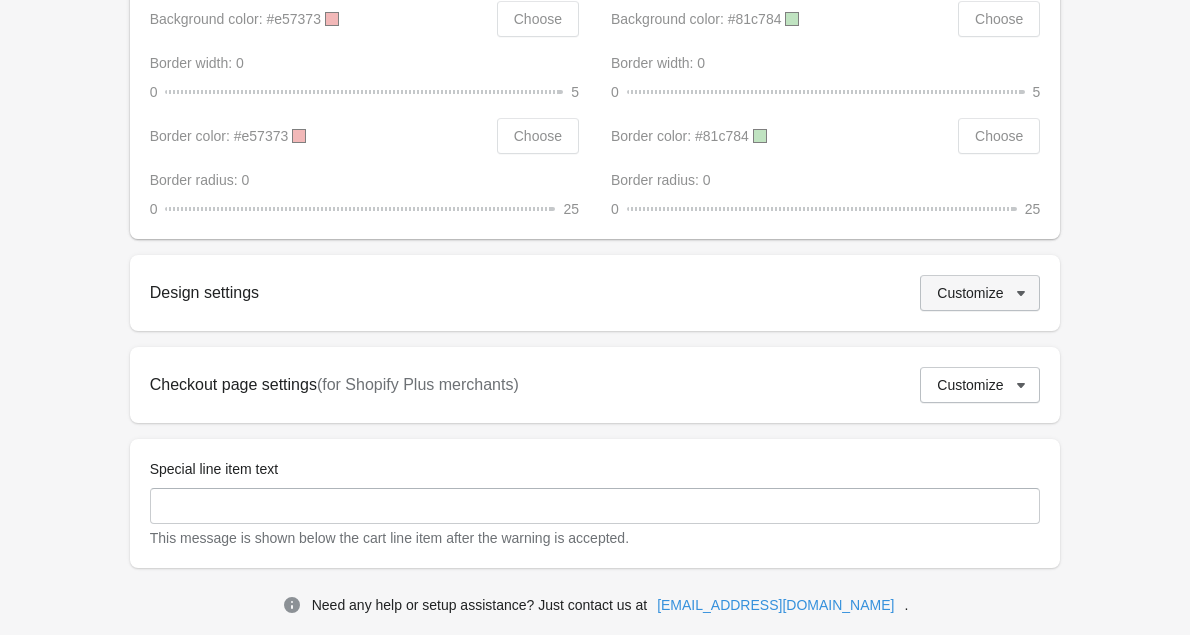 click on "Customize" at bounding box center (970, 293) 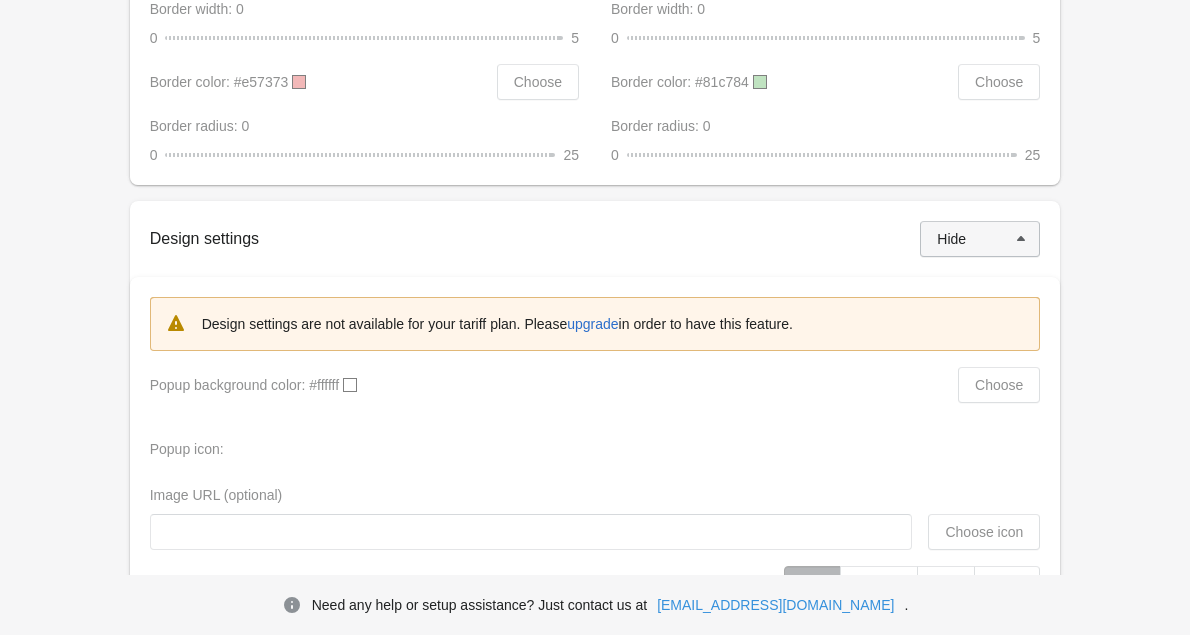 click on "Hide" at bounding box center [980, 239] 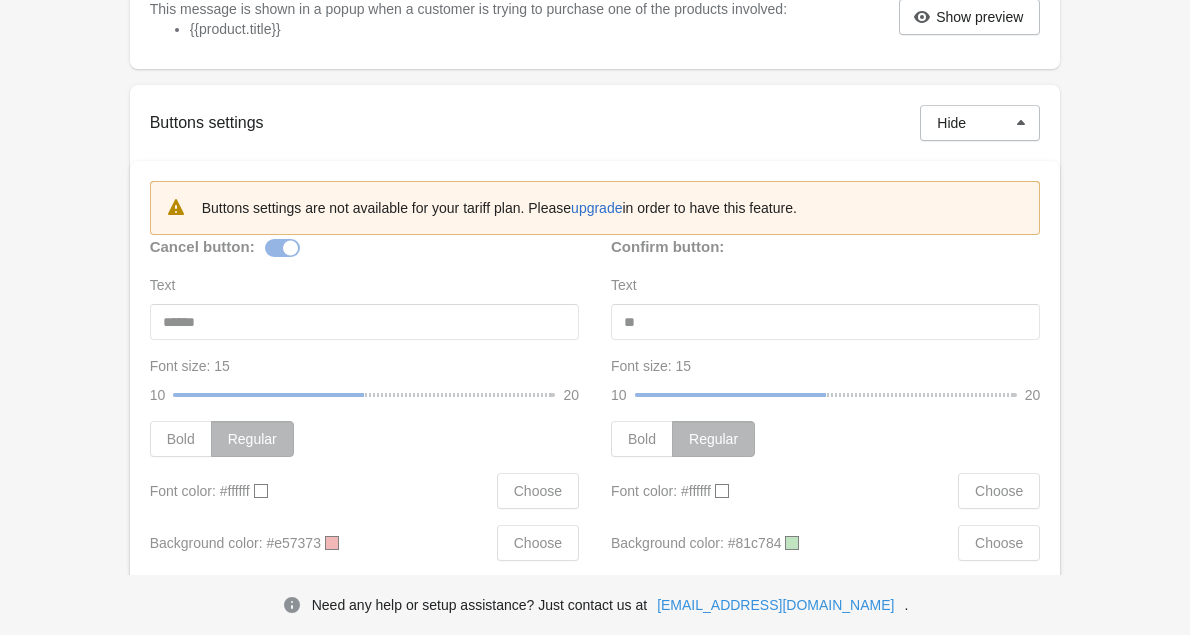 scroll, scrollTop: 658, scrollLeft: 0, axis: vertical 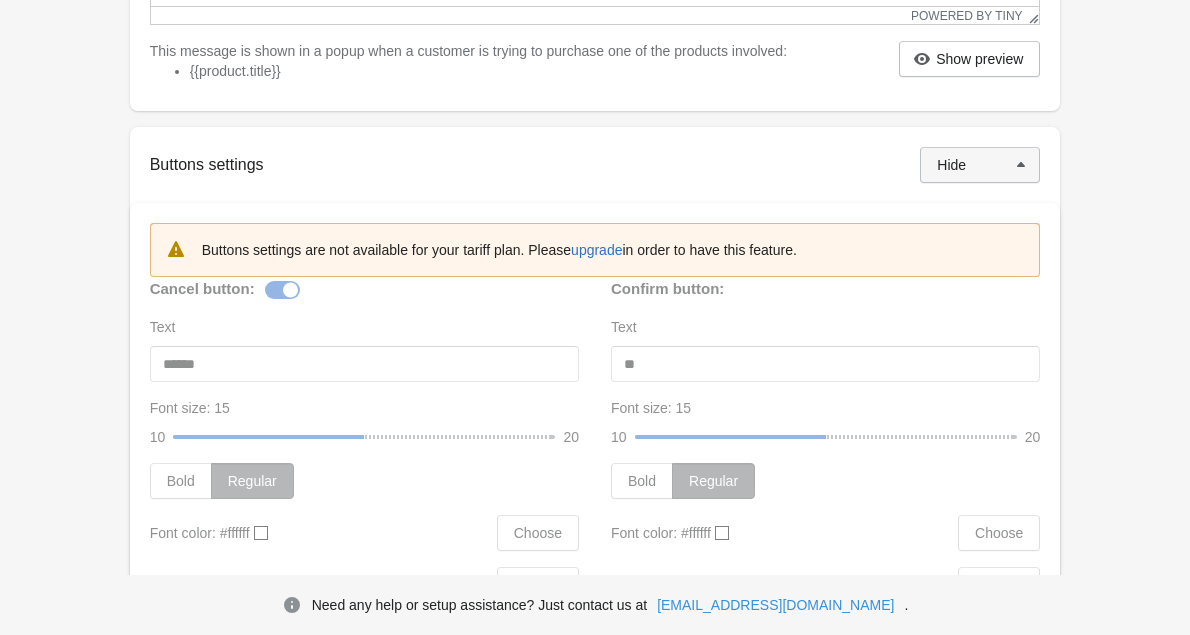 click on "Hide" at bounding box center (980, 165) 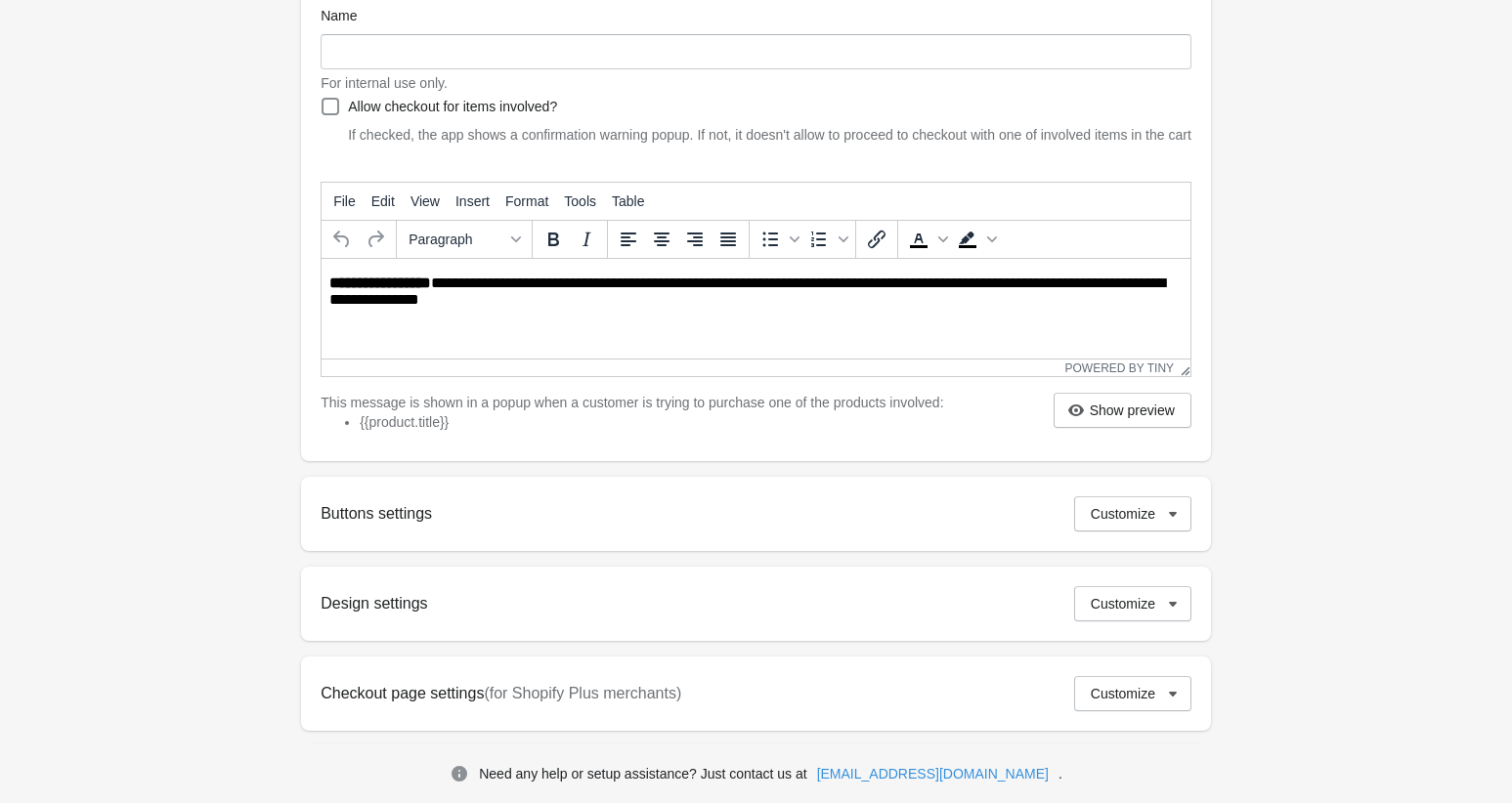 scroll, scrollTop: 265, scrollLeft: 0, axis: vertical 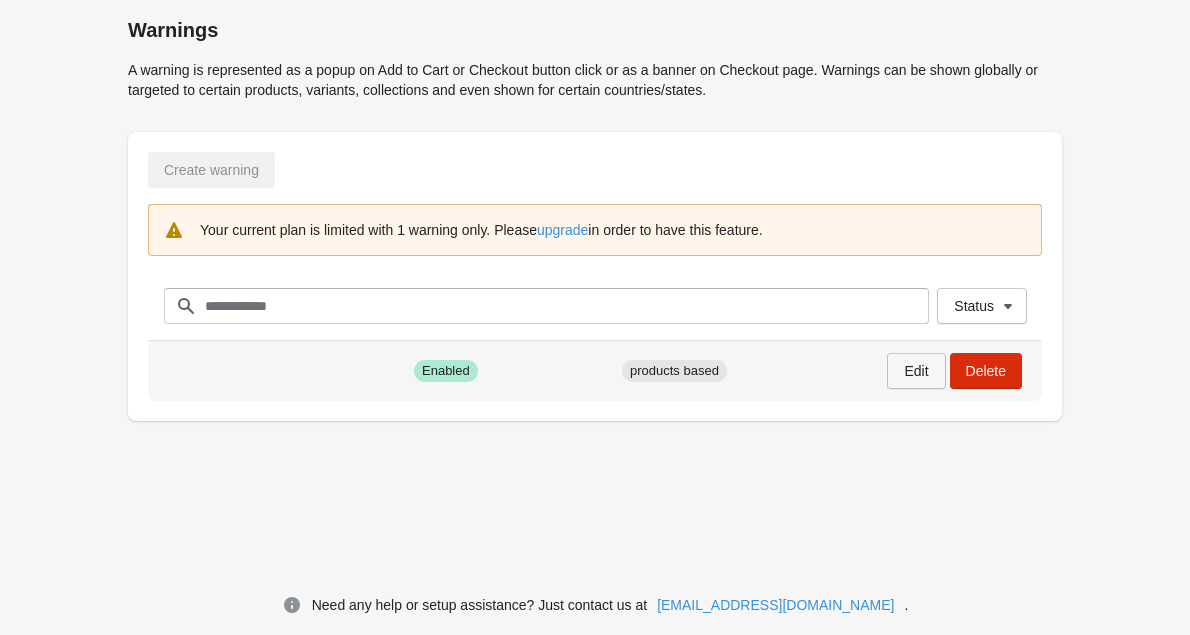 click on "Edit" at bounding box center (916, 371) 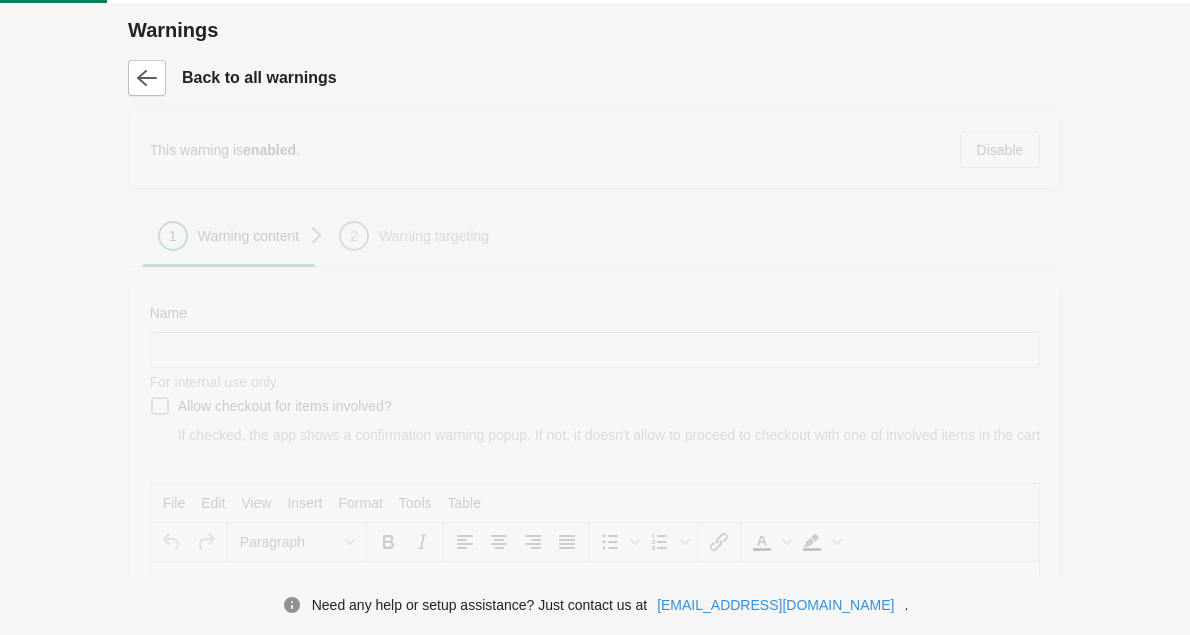 scroll, scrollTop: 0, scrollLeft: 0, axis: both 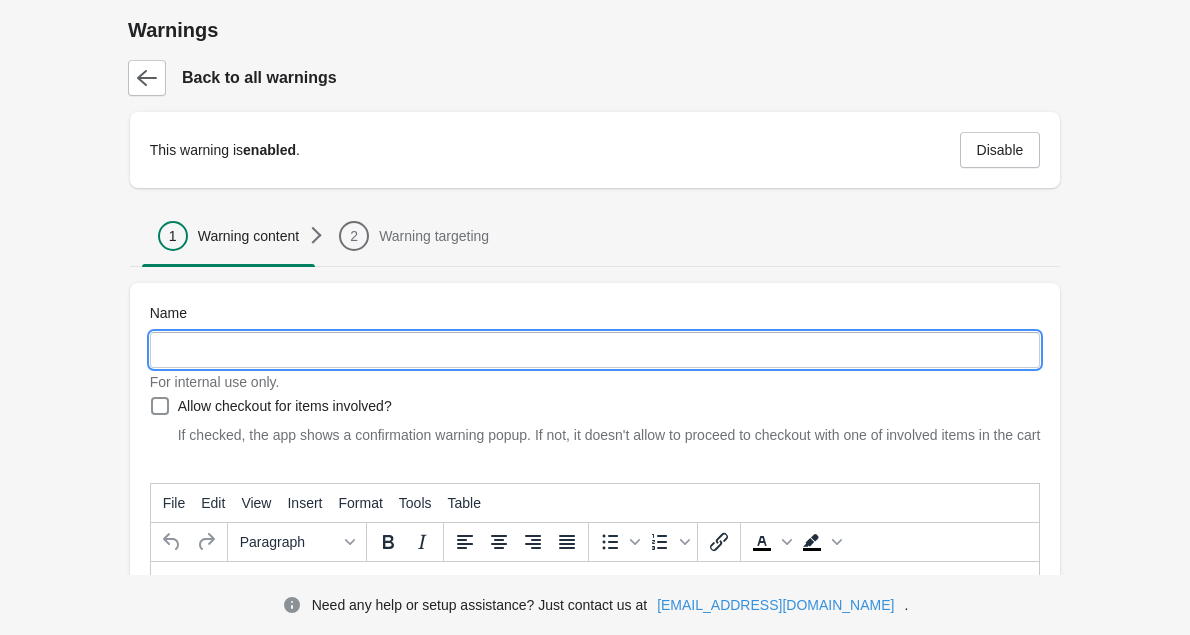 click on "Name" at bounding box center [595, 350] 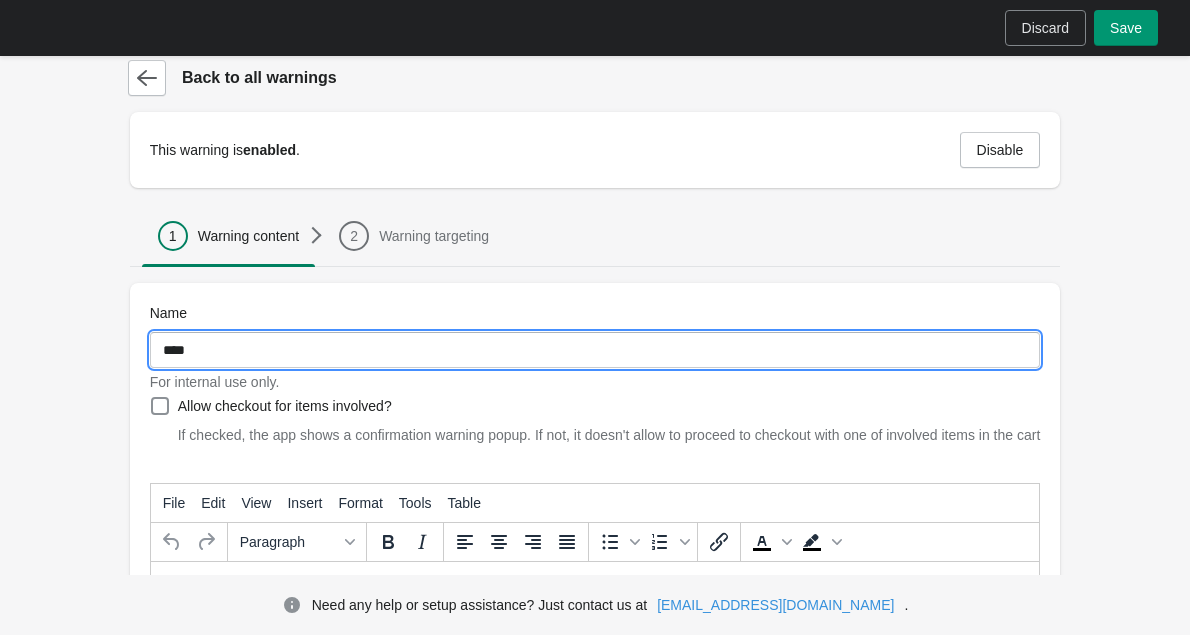 type on "****" 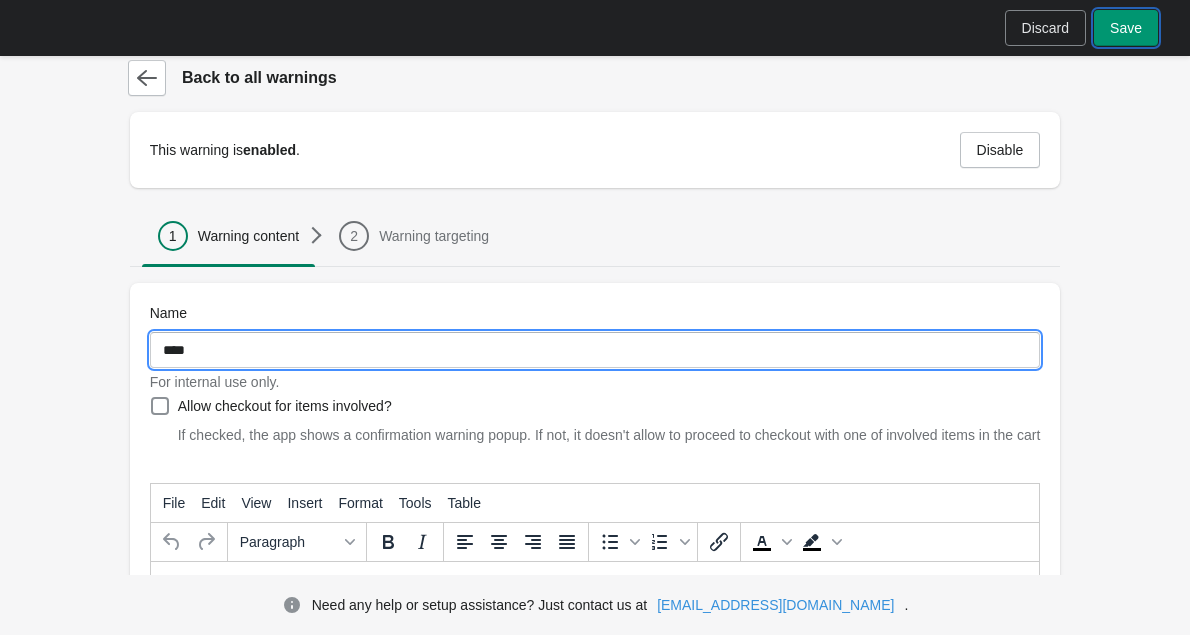 click on "Save" at bounding box center (1126, 28) 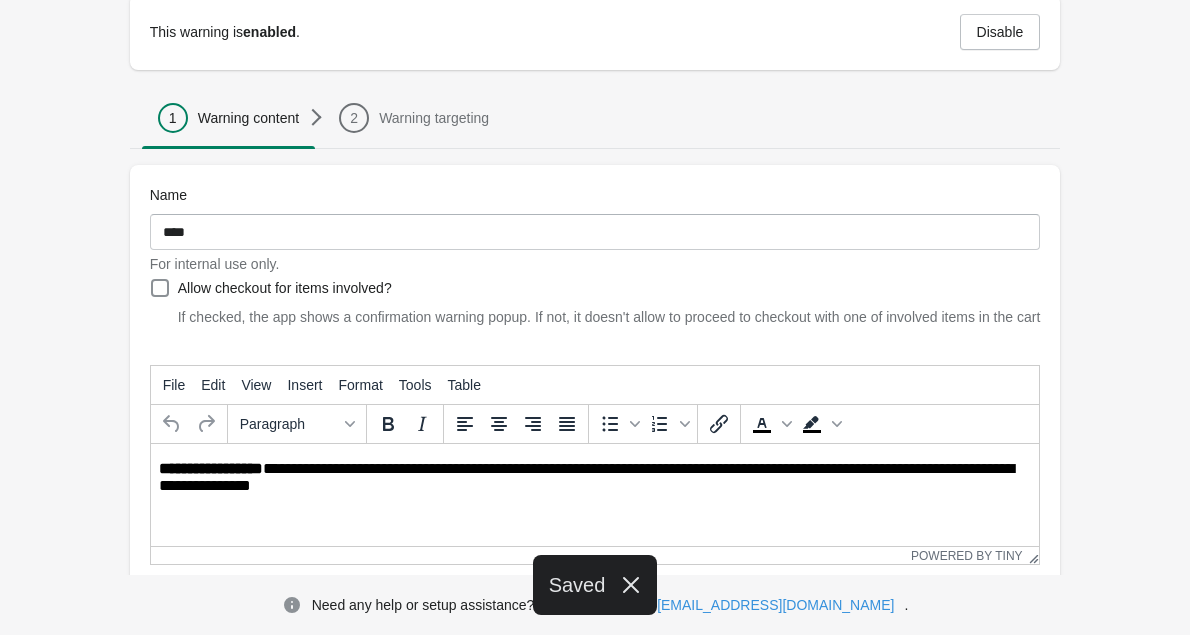 scroll, scrollTop: 137, scrollLeft: 0, axis: vertical 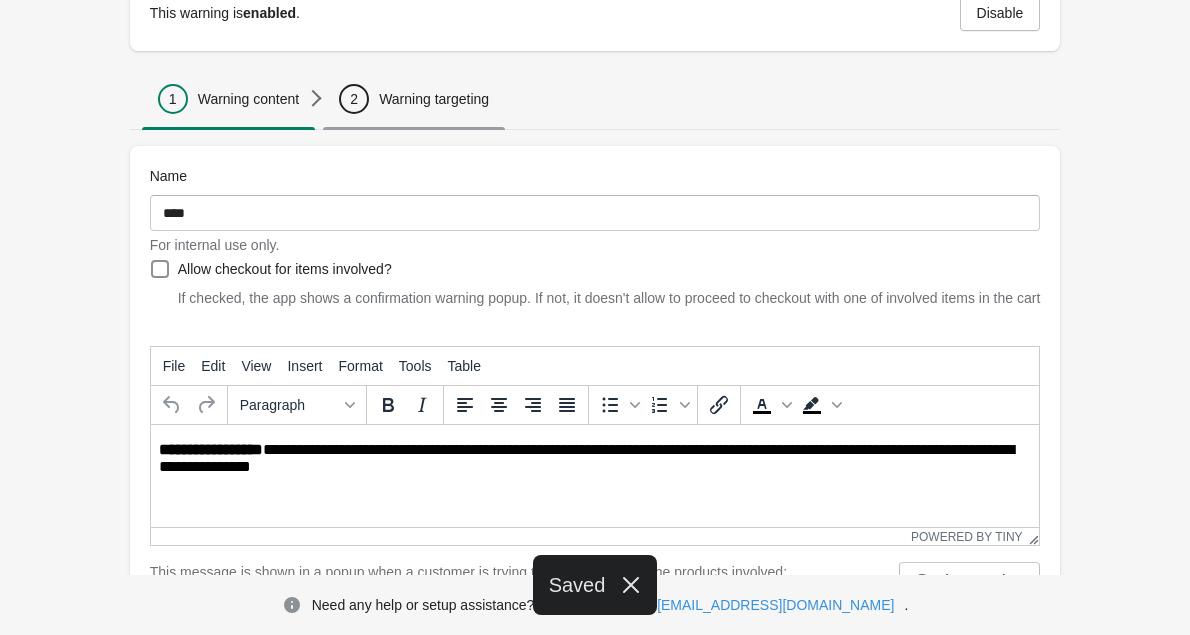 click on "Warning targeting" at bounding box center [434, 99] 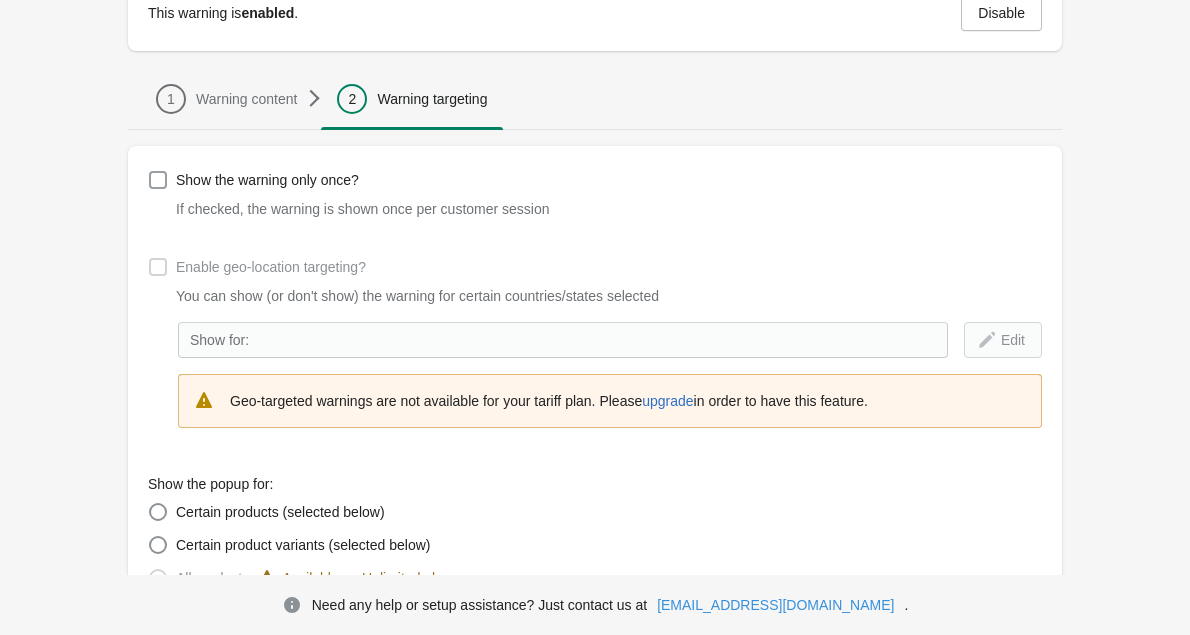 click on "Show the warning only once?" at bounding box center (267, 180) 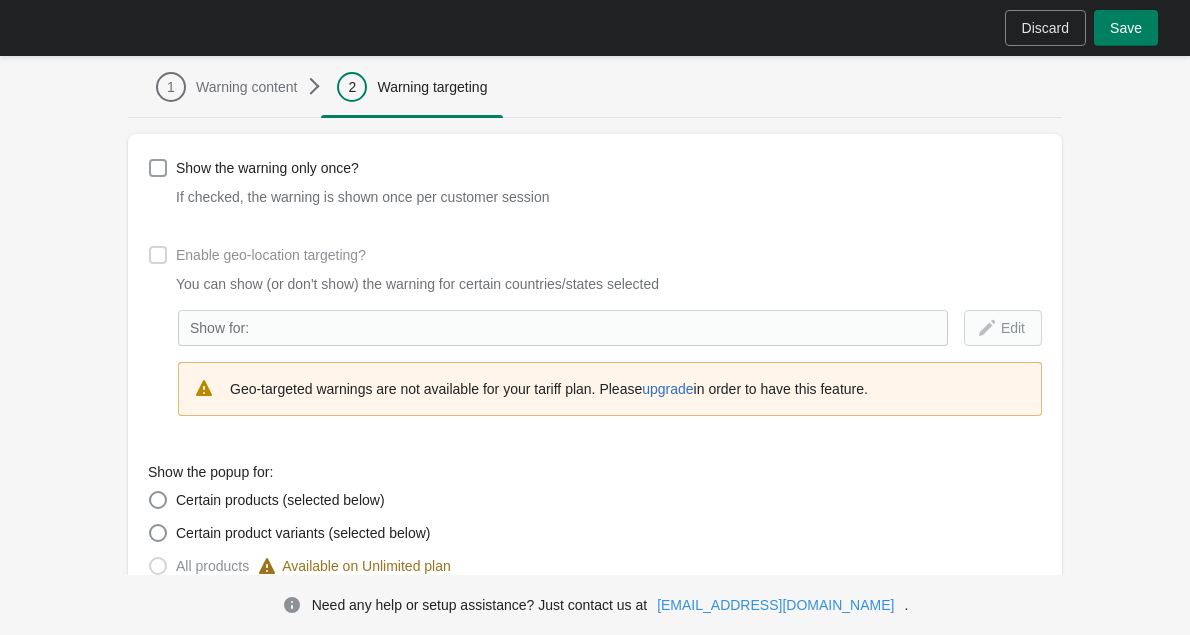 click on "Show the warning only once?" at bounding box center [267, 168] 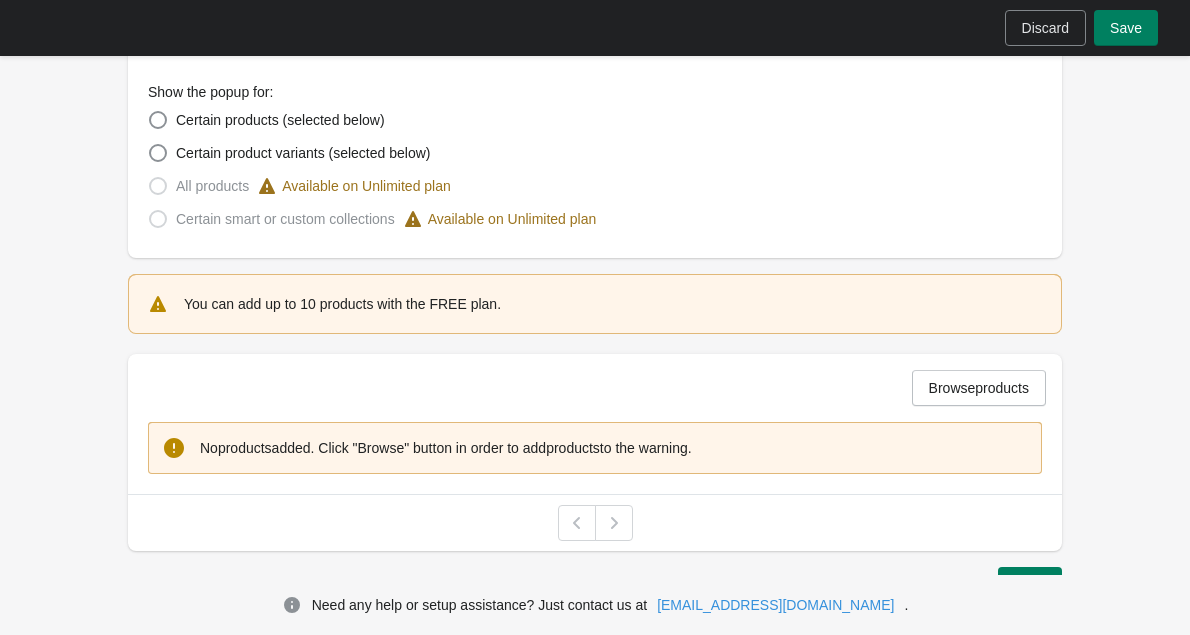 scroll, scrollTop: 583, scrollLeft: 0, axis: vertical 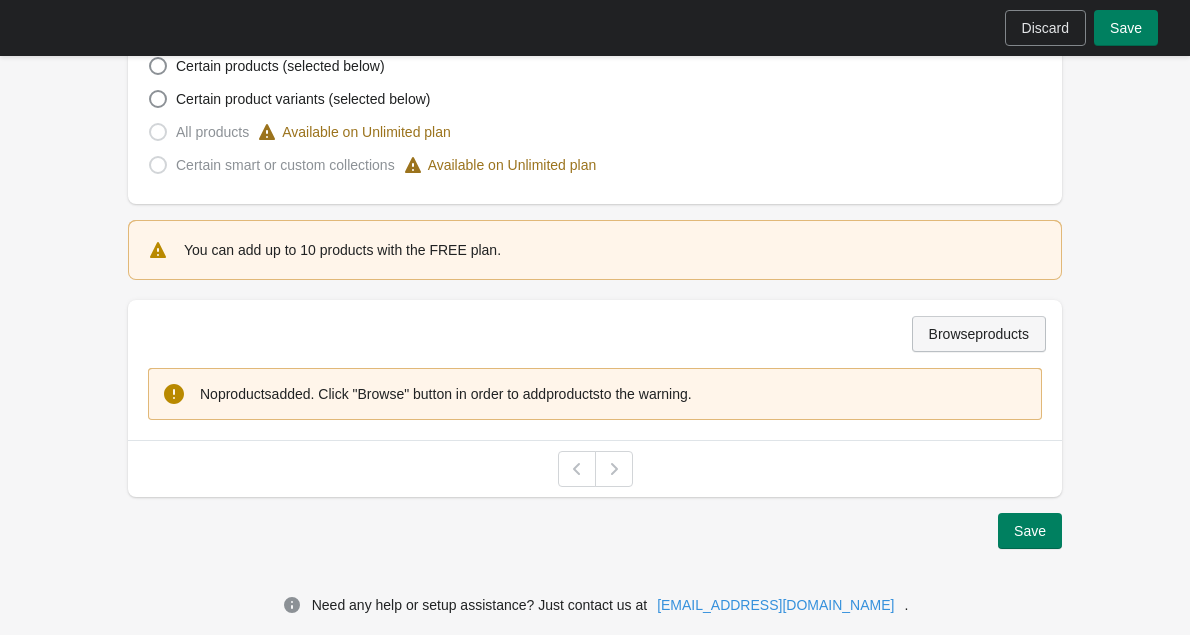 click on "Browse  products" at bounding box center (979, 334) 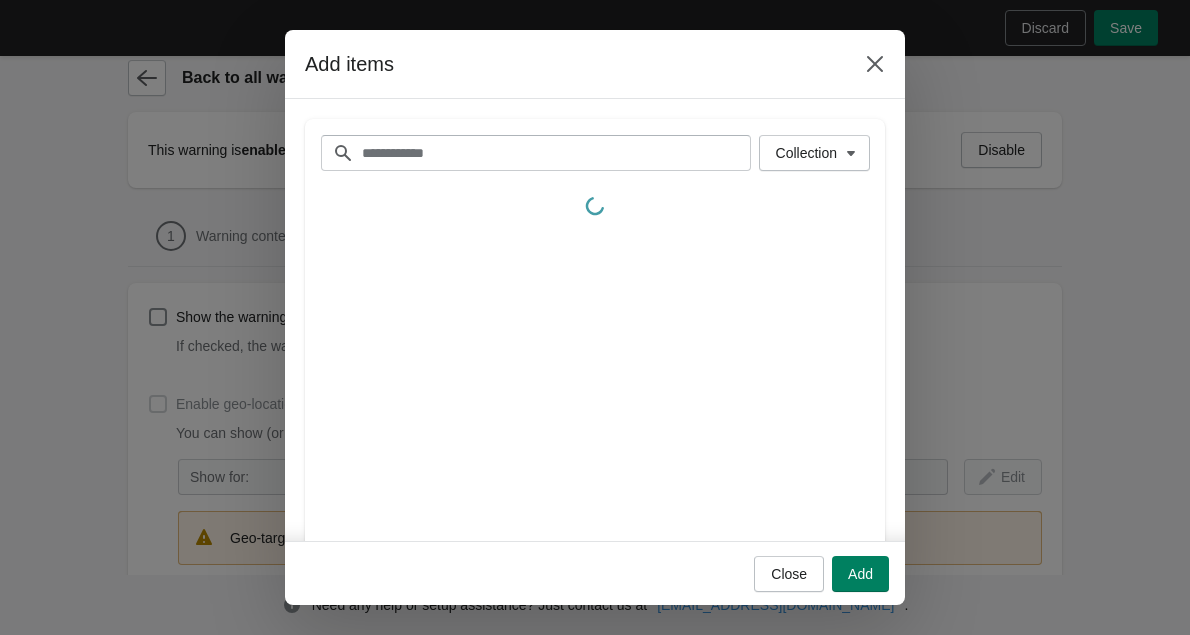 scroll, scrollTop: 0, scrollLeft: 0, axis: both 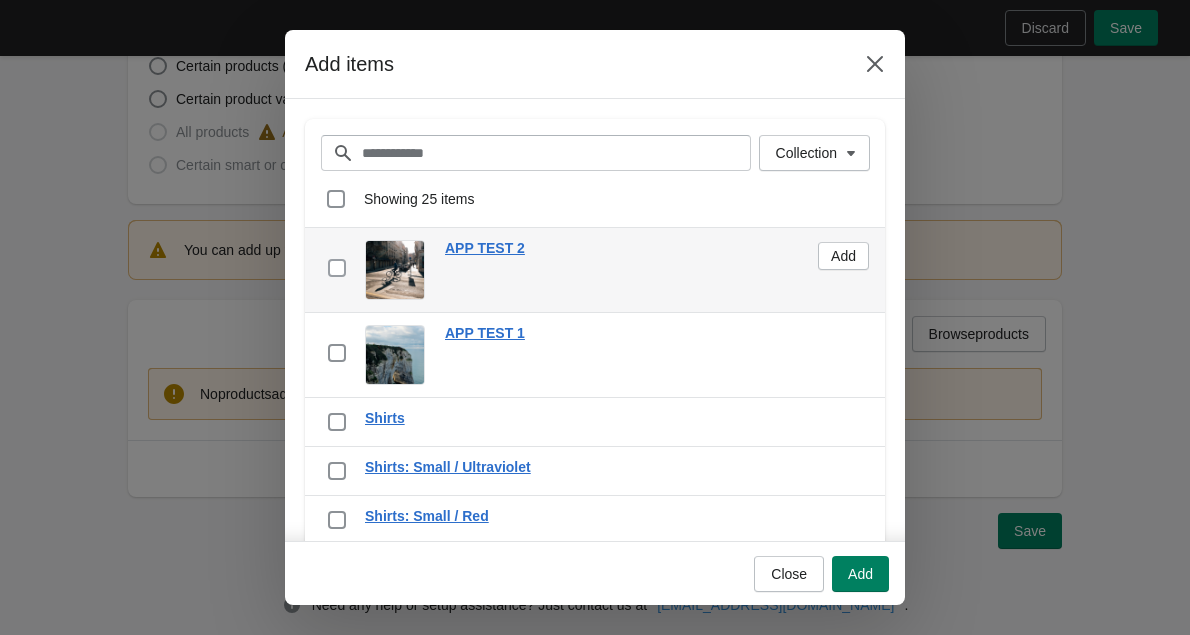 click at bounding box center (337, 268) 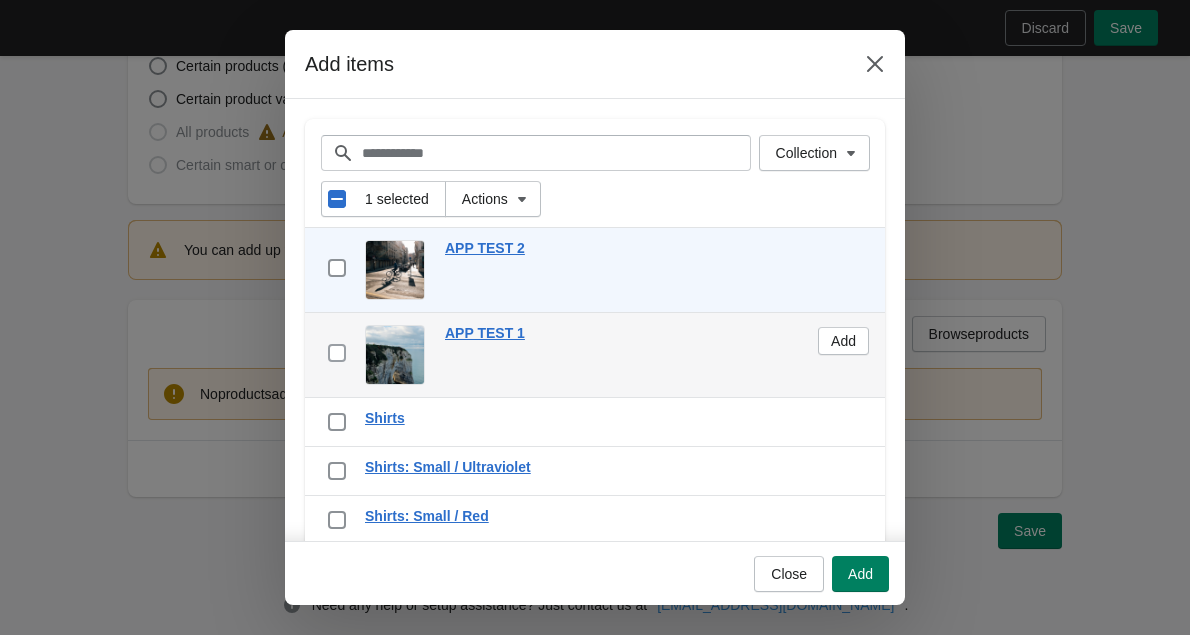 click at bounding box center (337, 353) 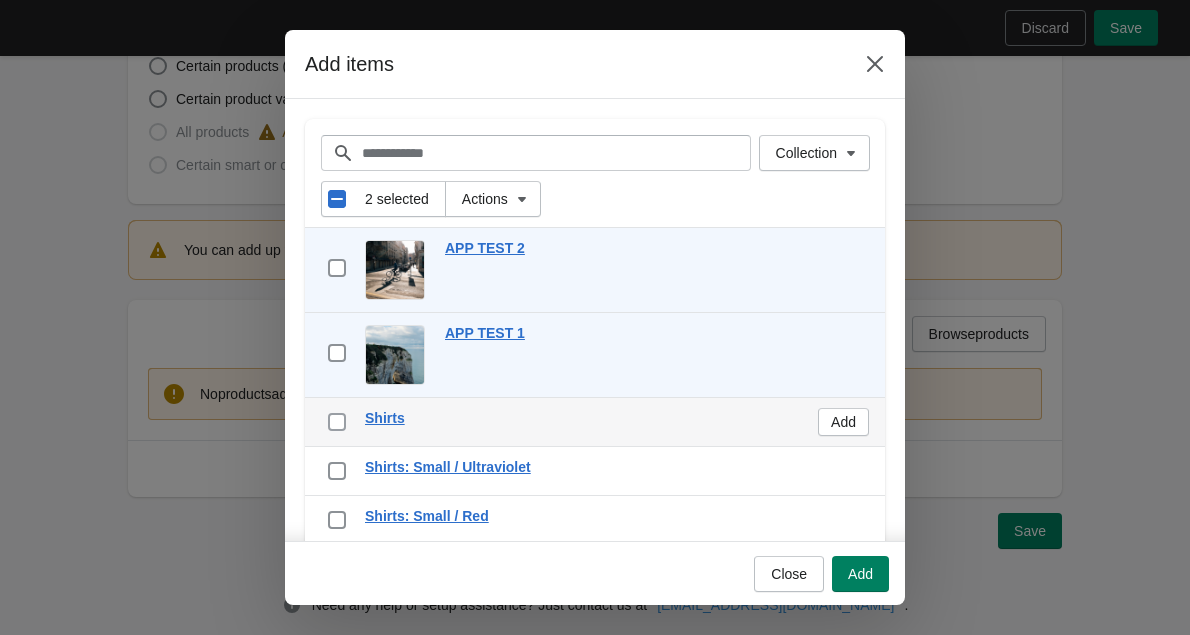 click at bounding box center [337, 422] 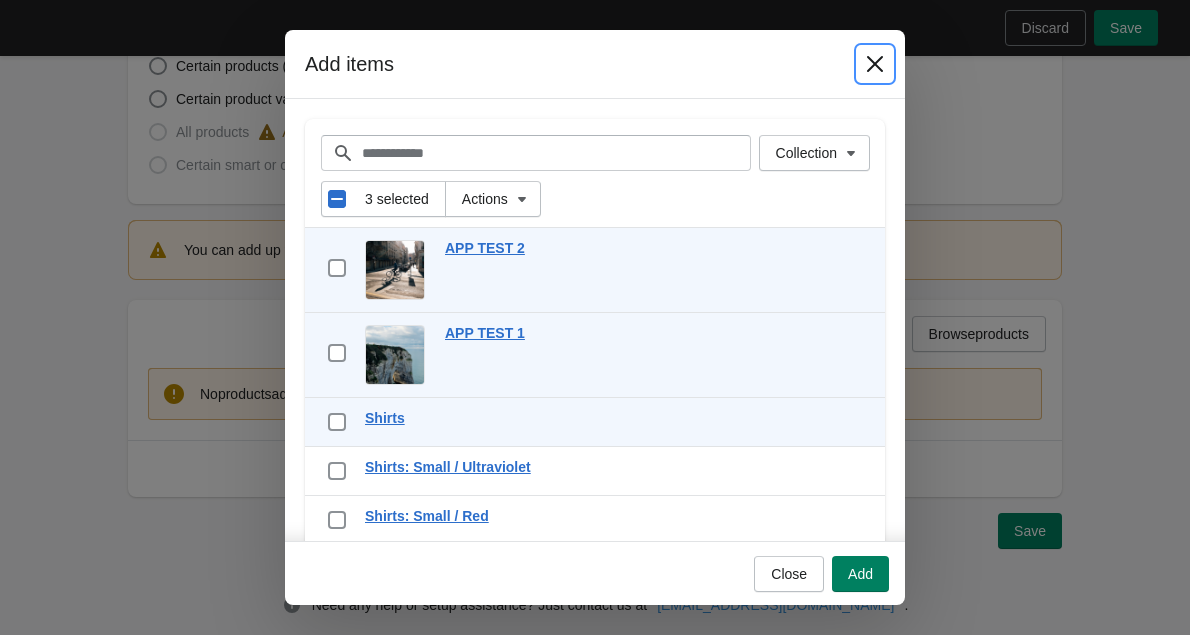 click at bounding box center (875, 64) 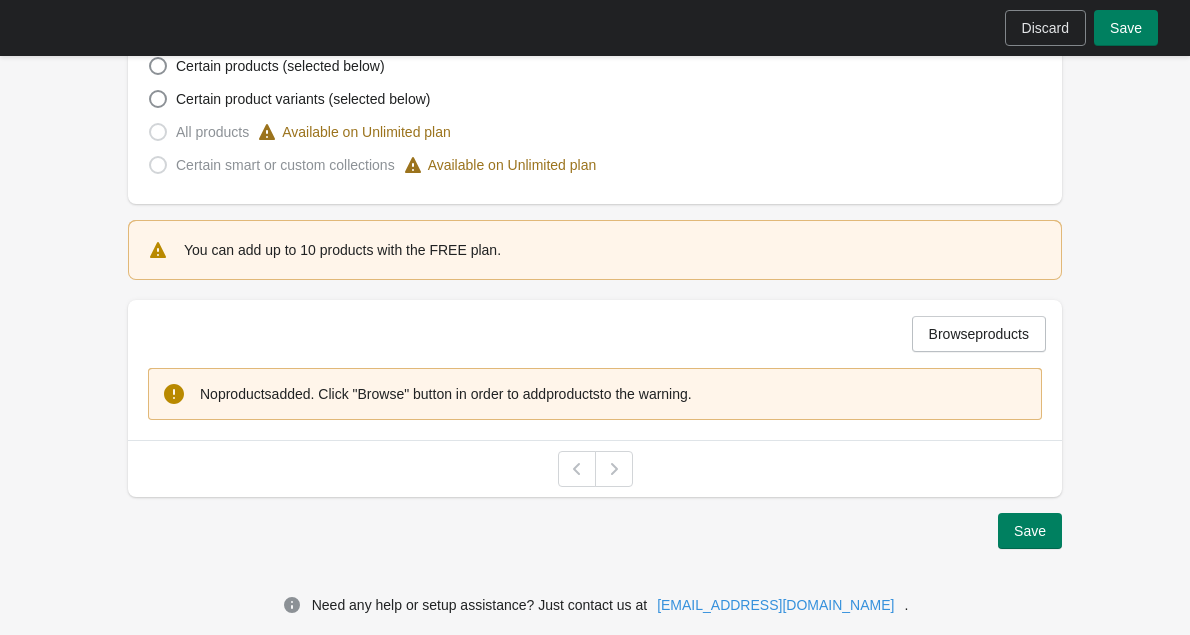 scroll, scrollTop: 543, scrollLeft: 0, axis: vertical 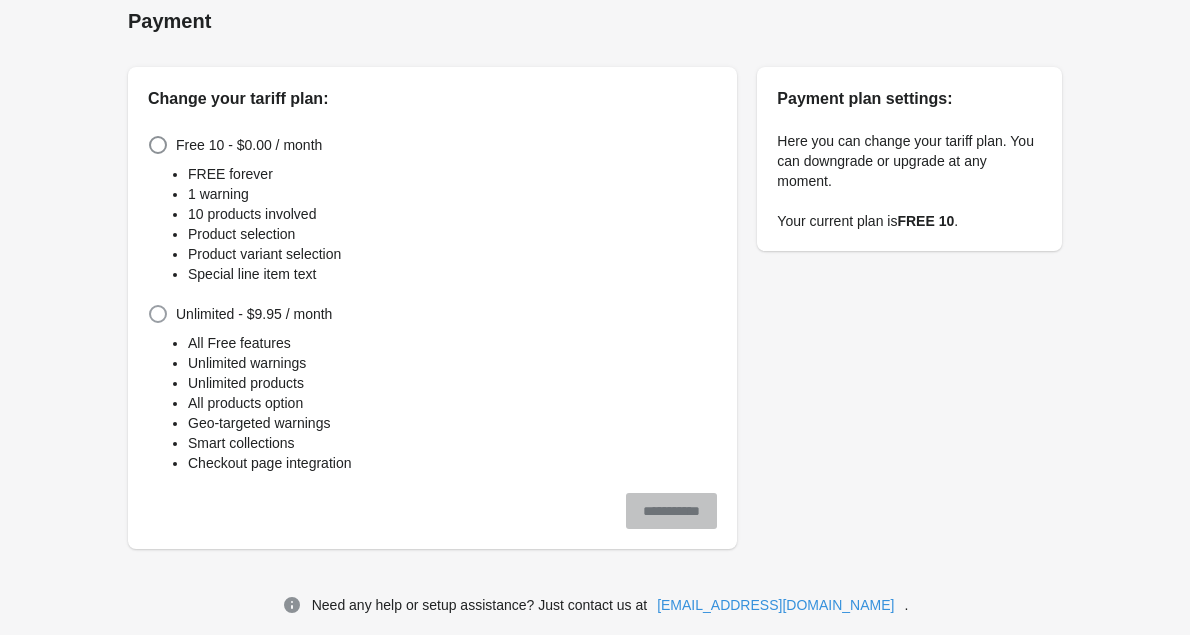 click on "Unlimited - $9.95 / month" at bounding box center (254, 314) 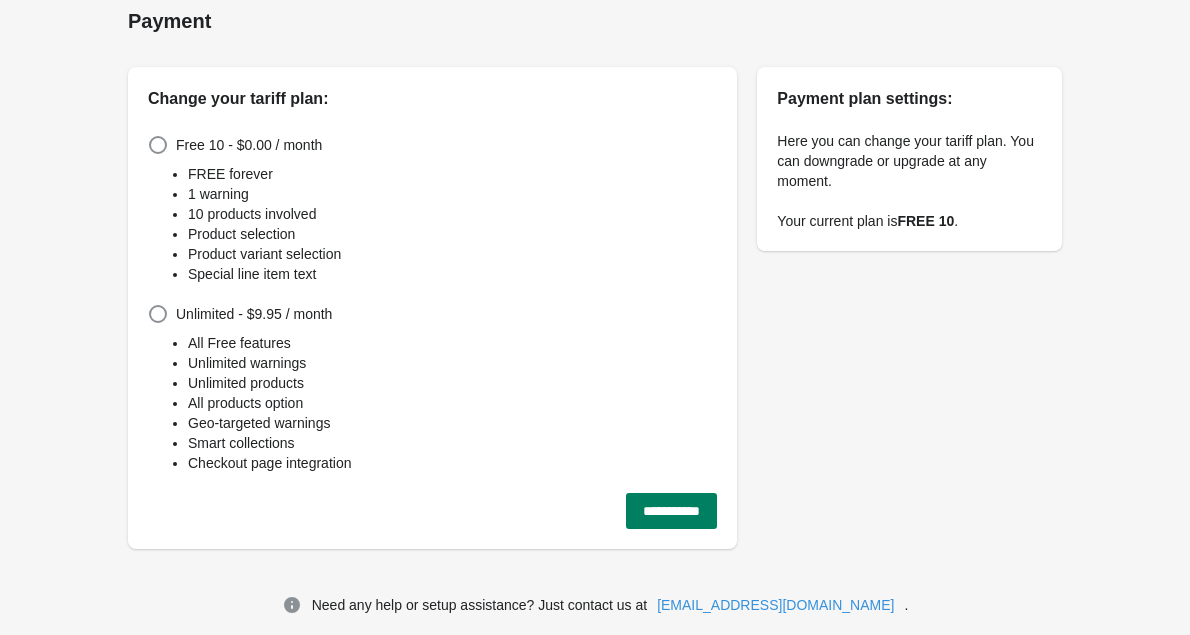 click on "**********" at bounding box center (671, 511) 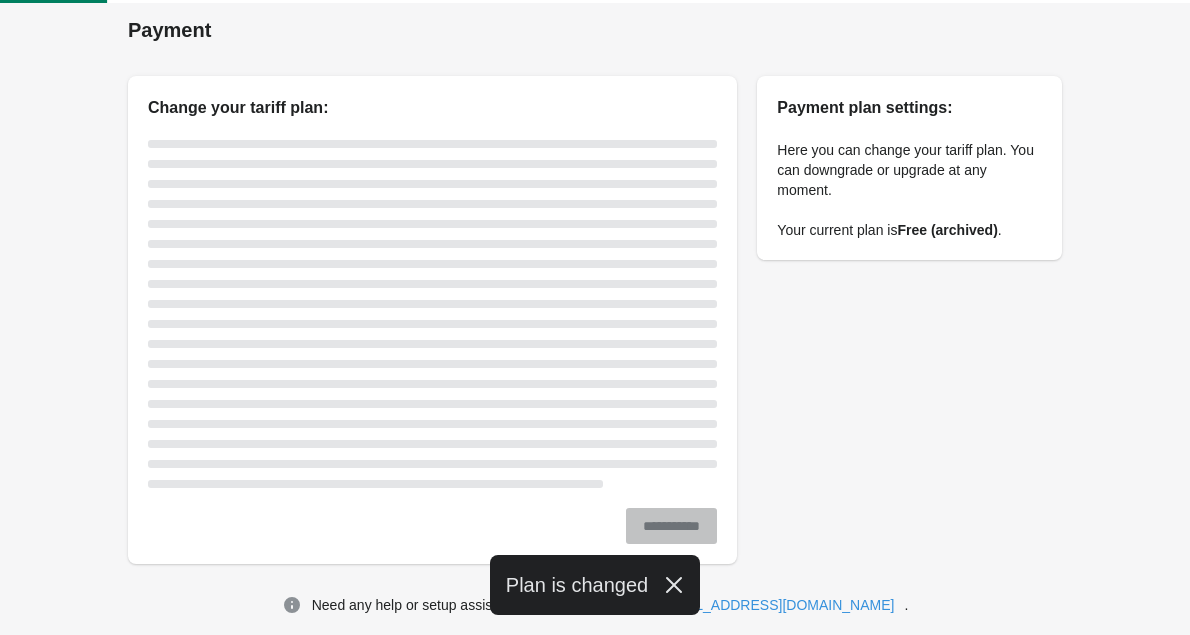 scroll, scrollTop: 0, scrollLeft: 0, axis: both 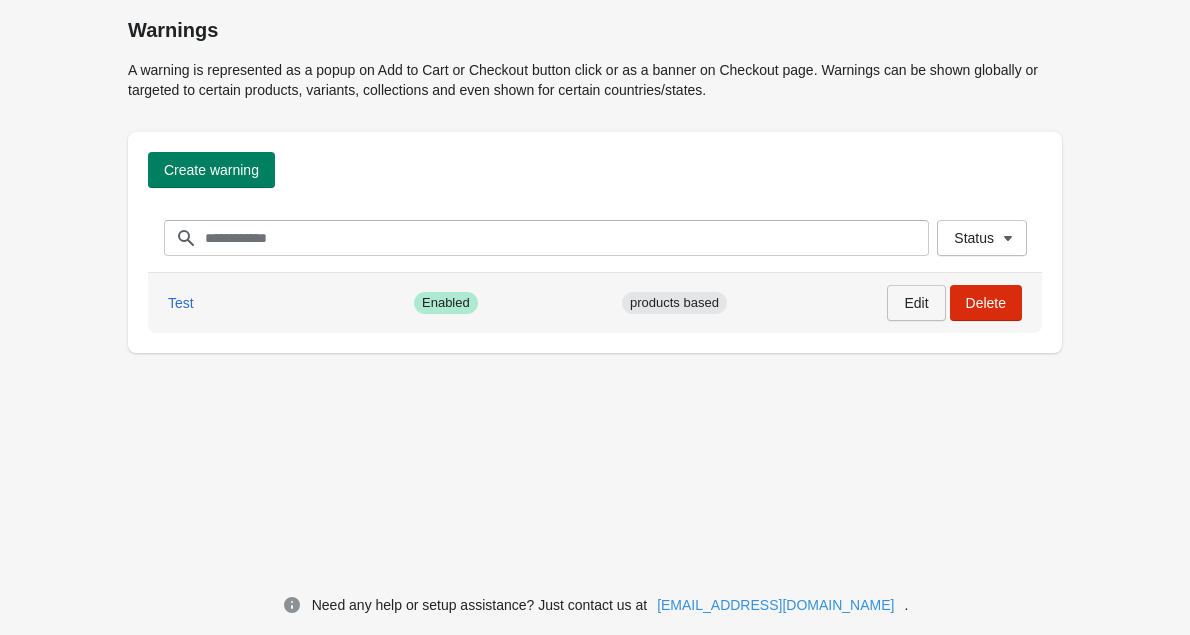 click on "Edit" at bounding box center (916, 303) 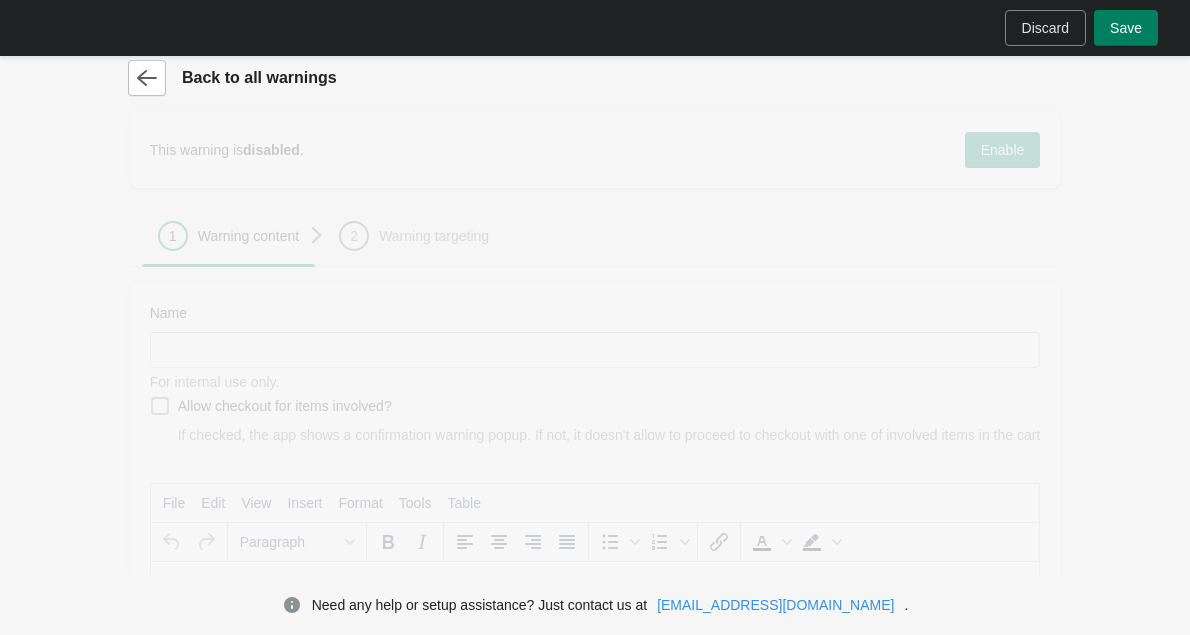 scroll, scrollTop: 0, scrollLeft: 0, axis: both 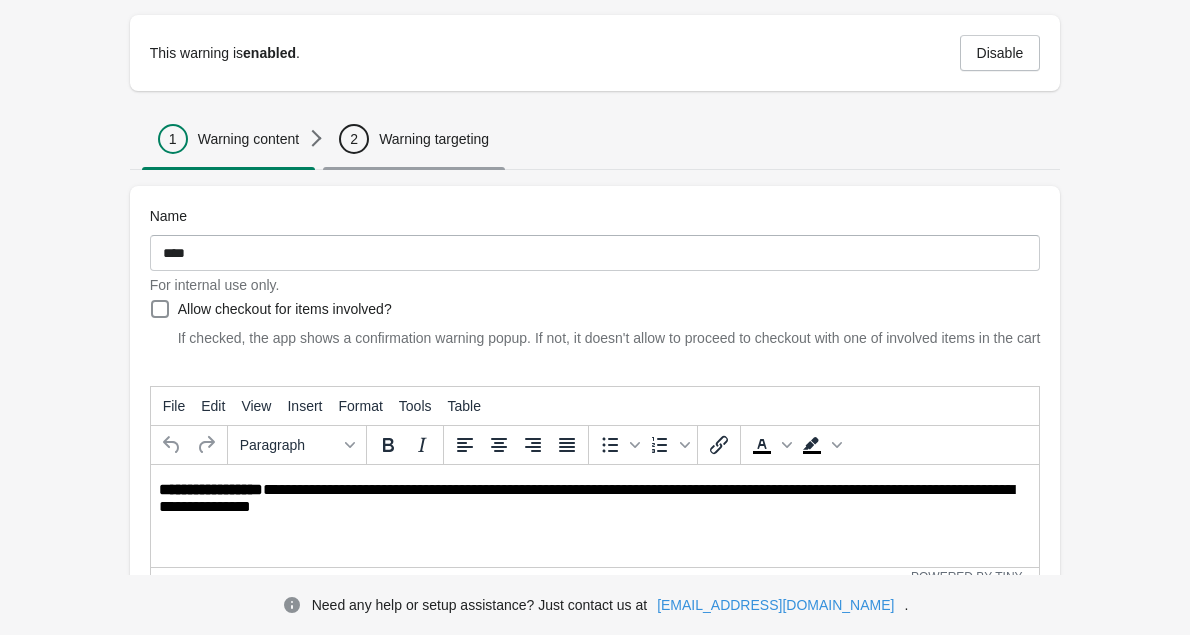 click on "2 Warning targeting" at bounding box center (414, 139) 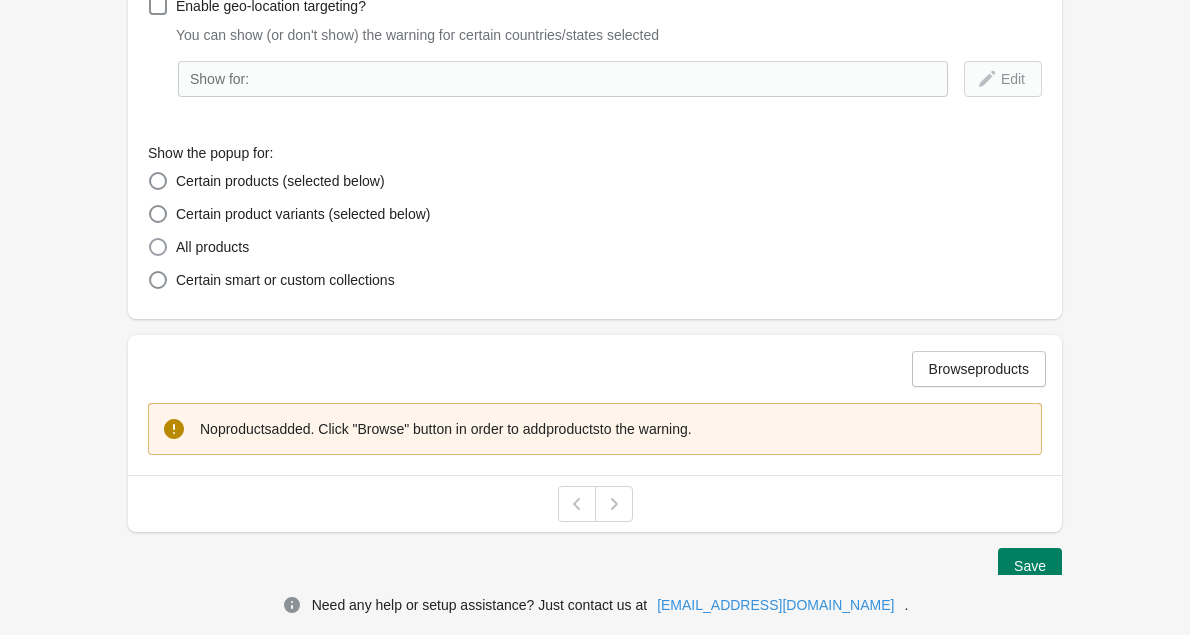 click on "All products" at bounding box center [212, 247] 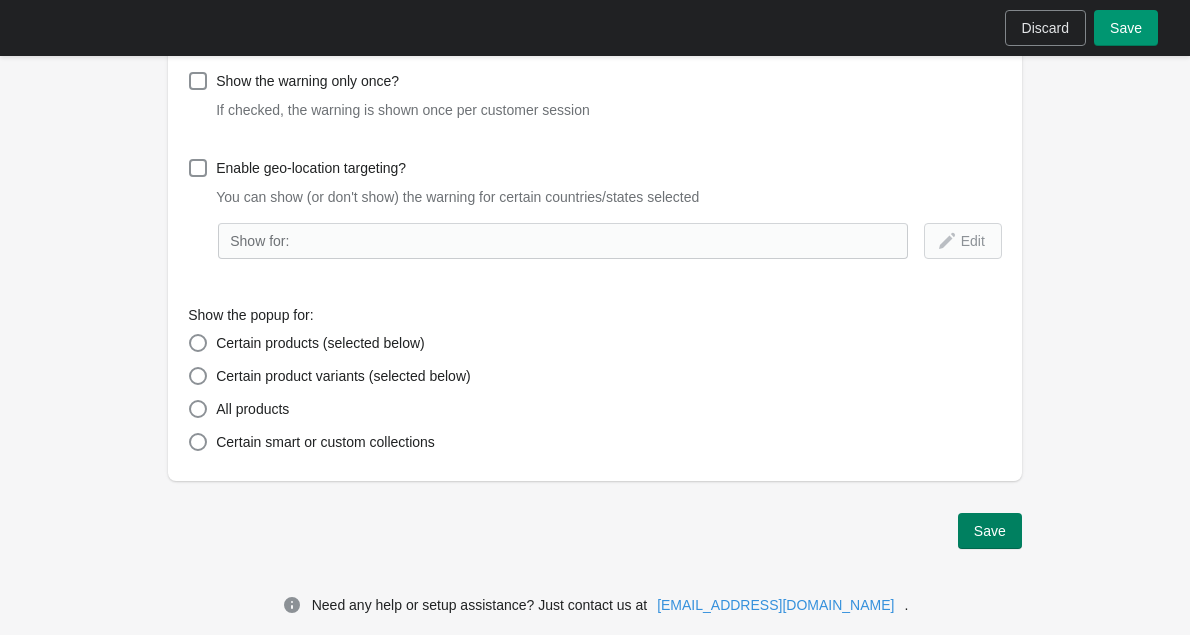 click on "Save" at bounding box center [1126, 28] 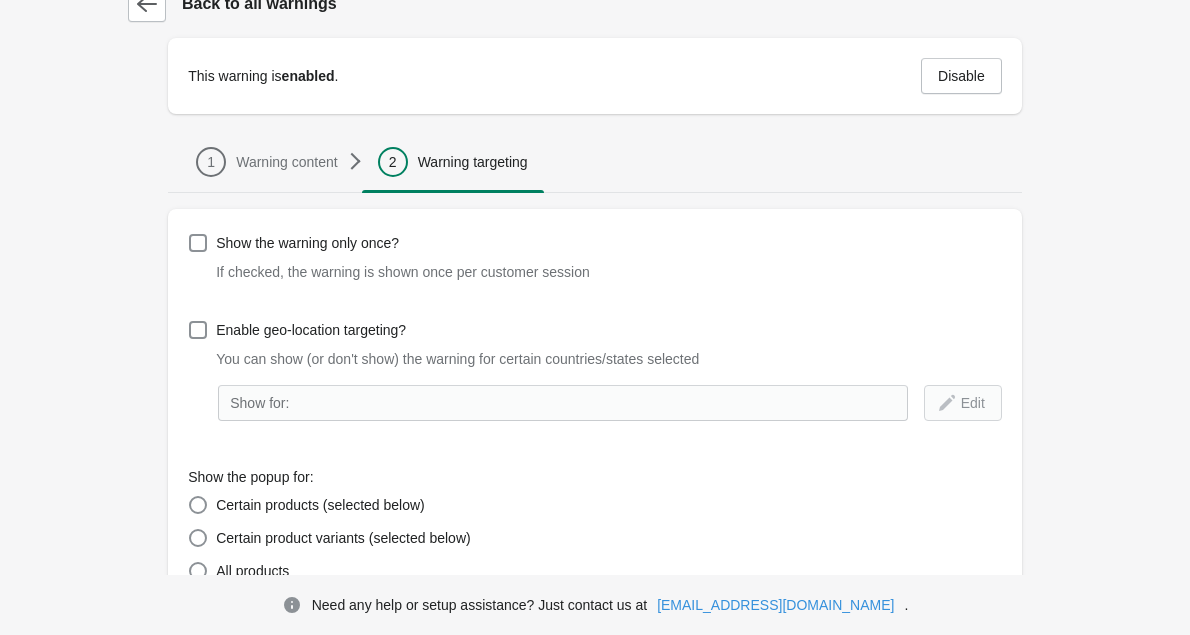 scroll, scrollTop: 0, scrollLeft: 0, axis: both 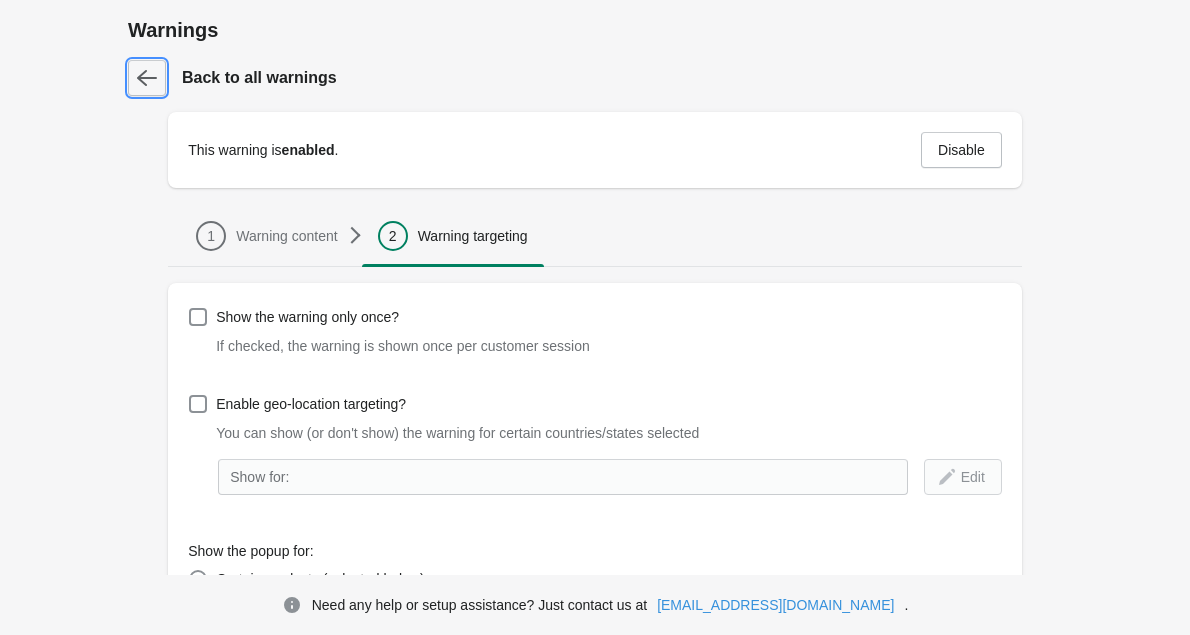 click 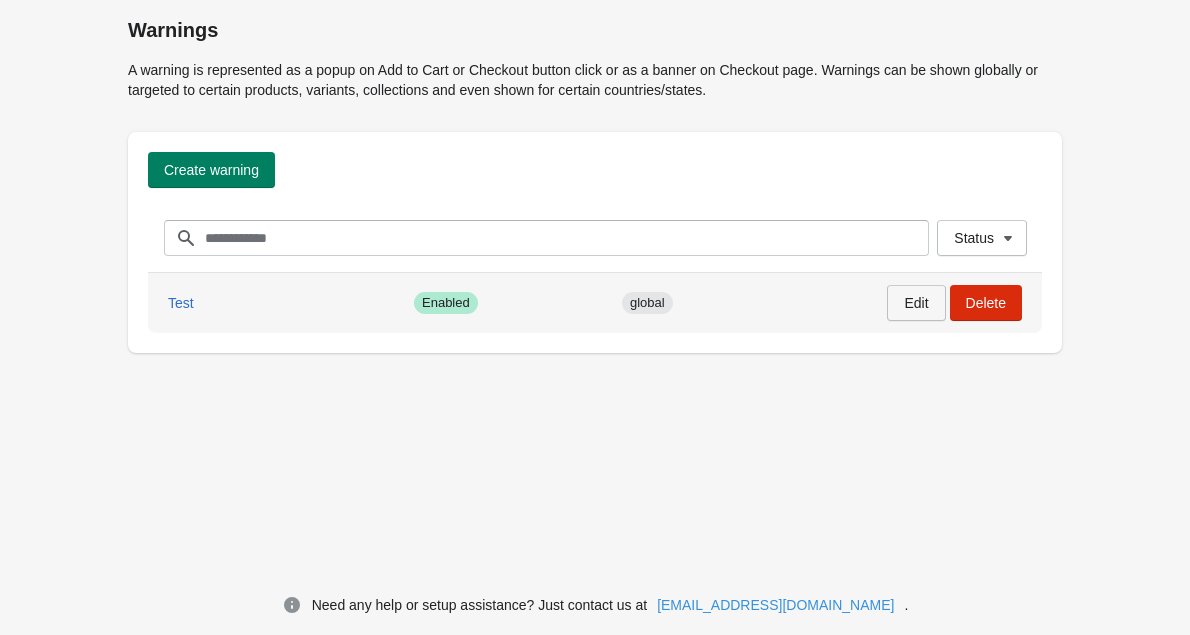 click on "Edit" at bounding box center (916, 303) 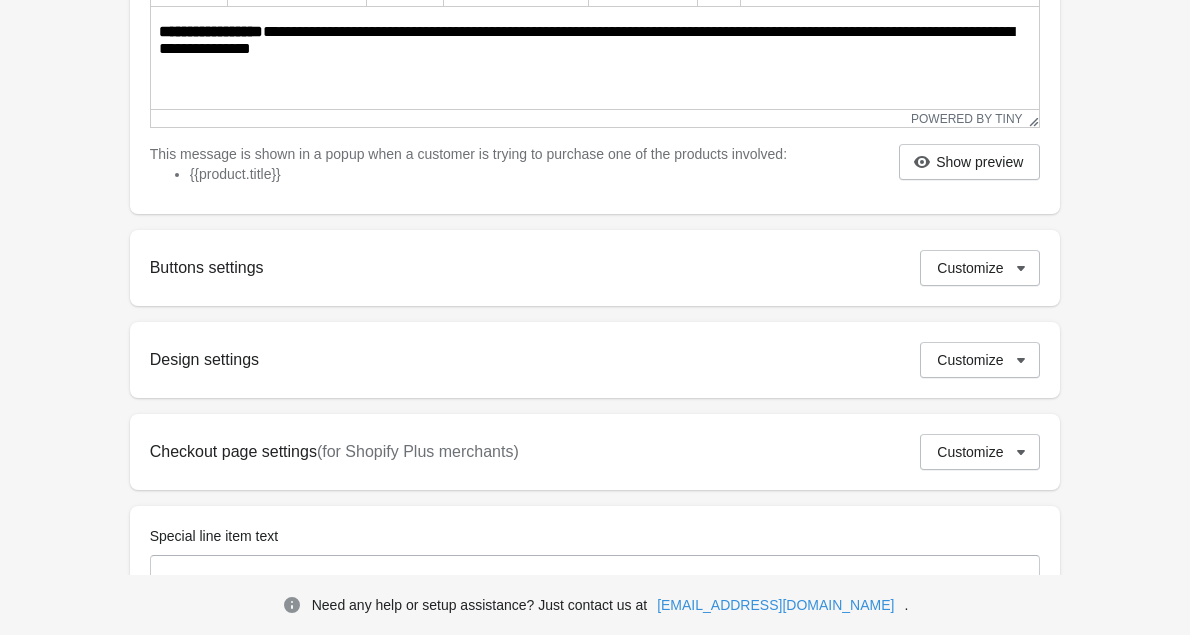 scroll, scrollTop: 713, scrollLeft: 0, axis: vertical 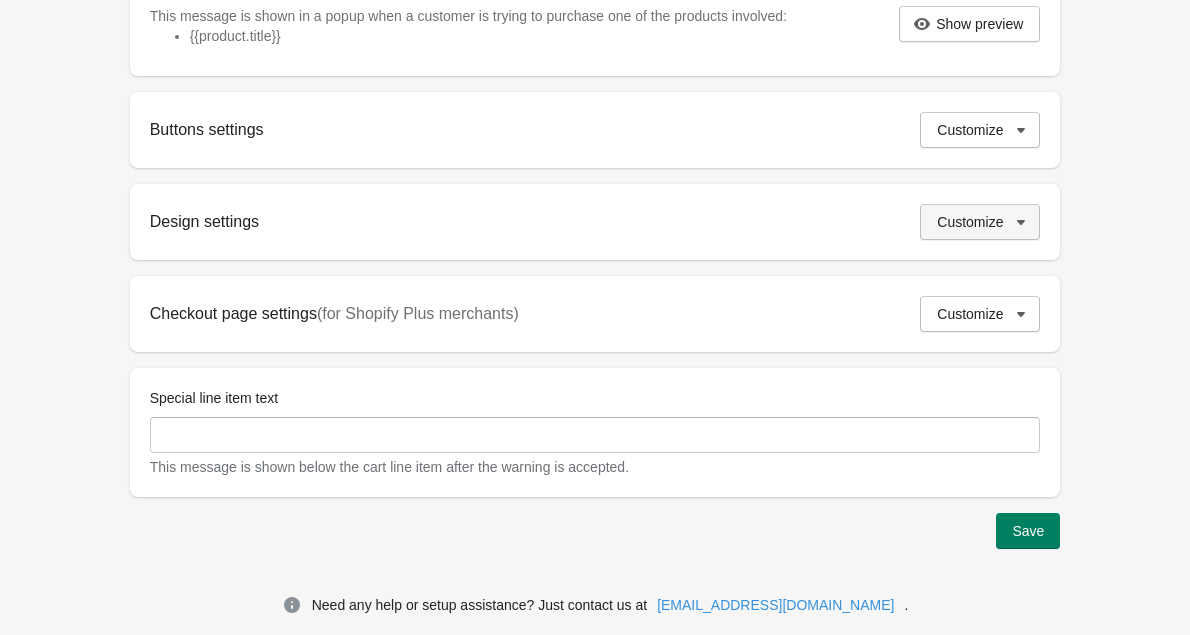 click on "Customize" at bounding box center (980, 222) 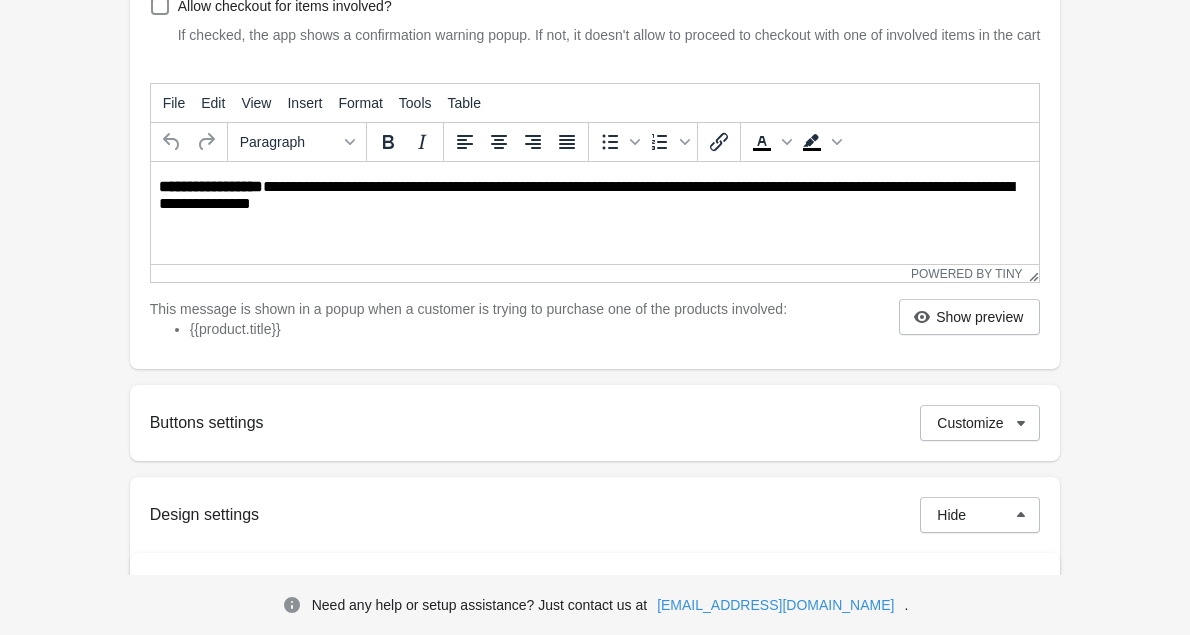 scroll, scrollTop: 0, scrollLeft: 0, axis: both 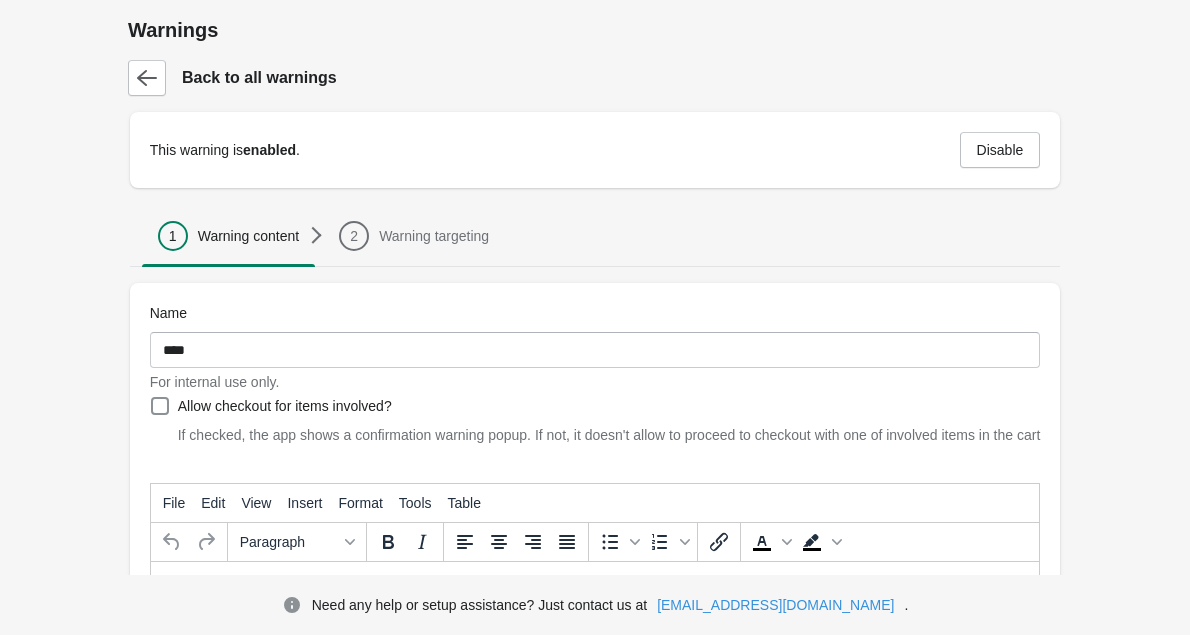 click on "Back to all warnings" at bounding box center [587, 70] 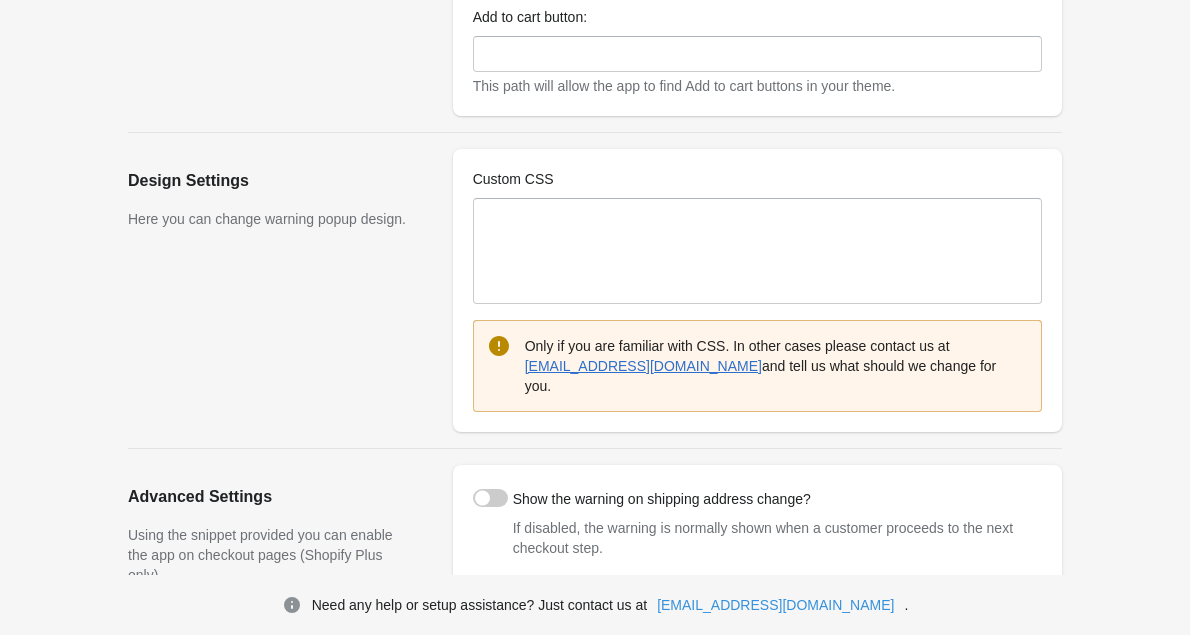 scroll, scrollTop: 128, scrollLeft: 0, axis: vertical 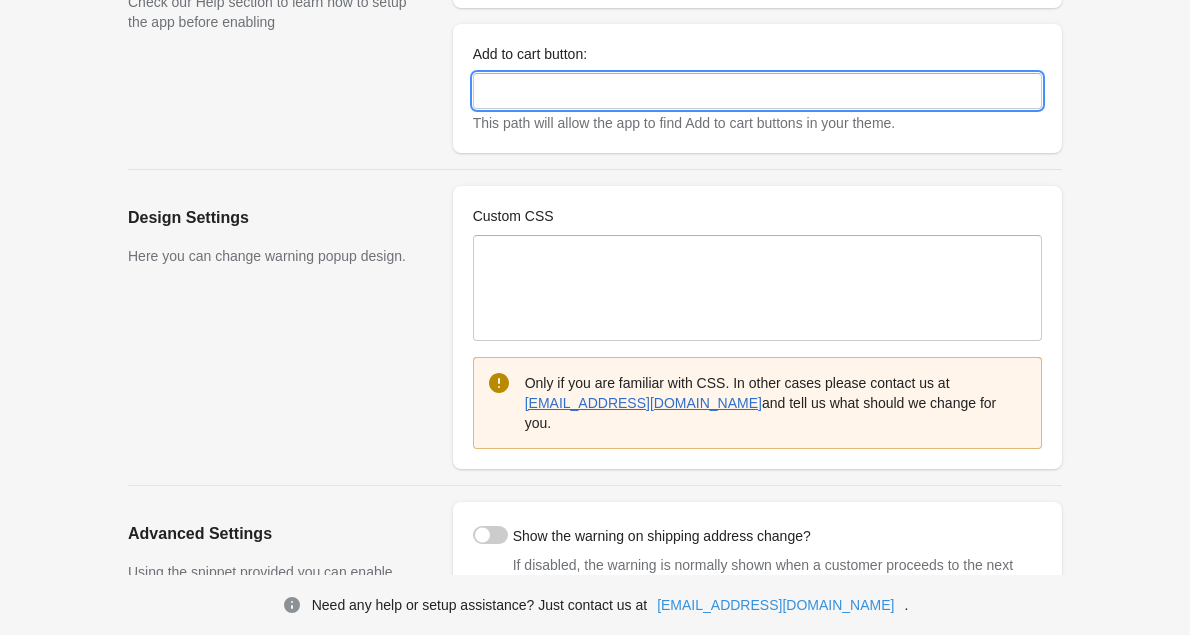 click on "Add to cart button:" at bounding box center (757, 91) 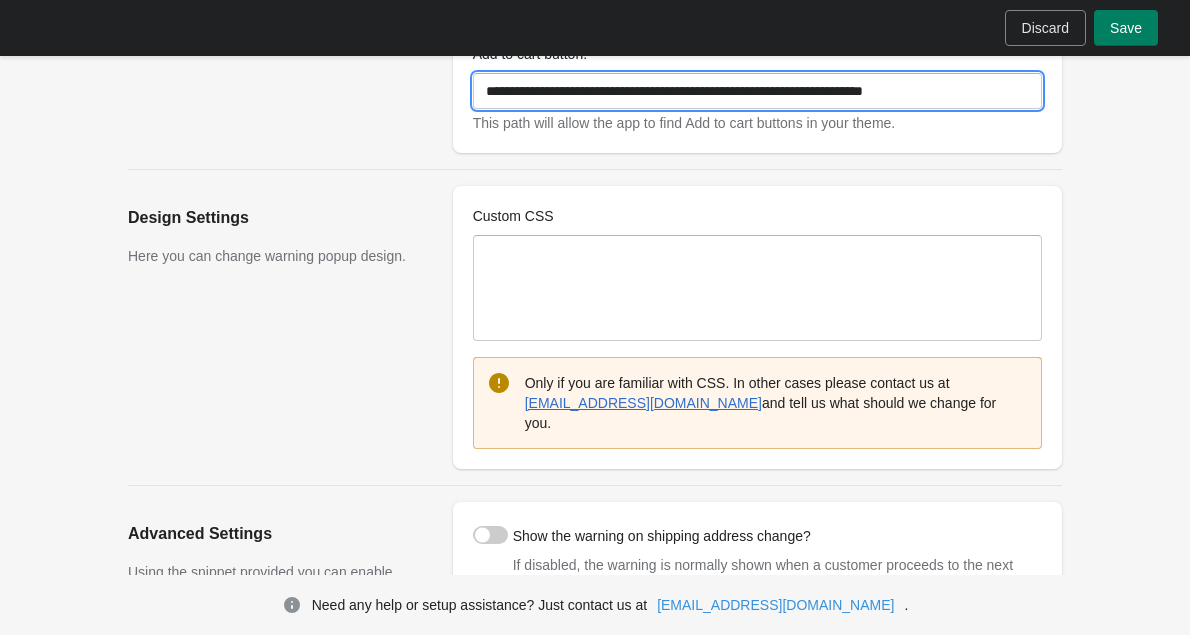 type 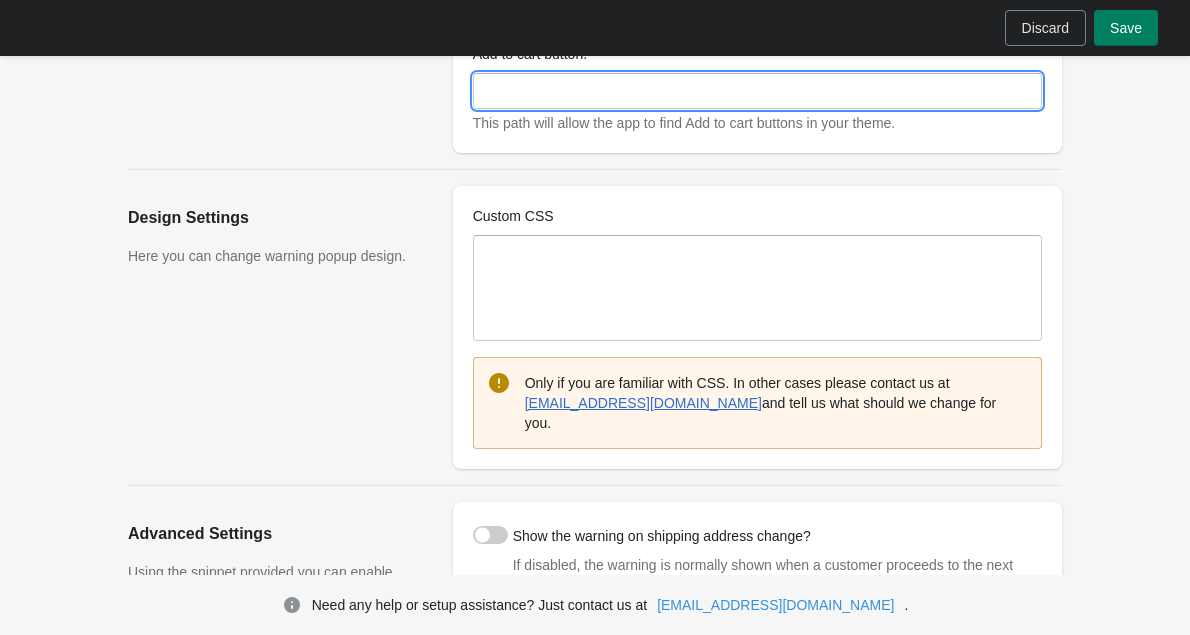 click on "Design Settings Here you can change warning popup design." at bounding box center [280, 327] 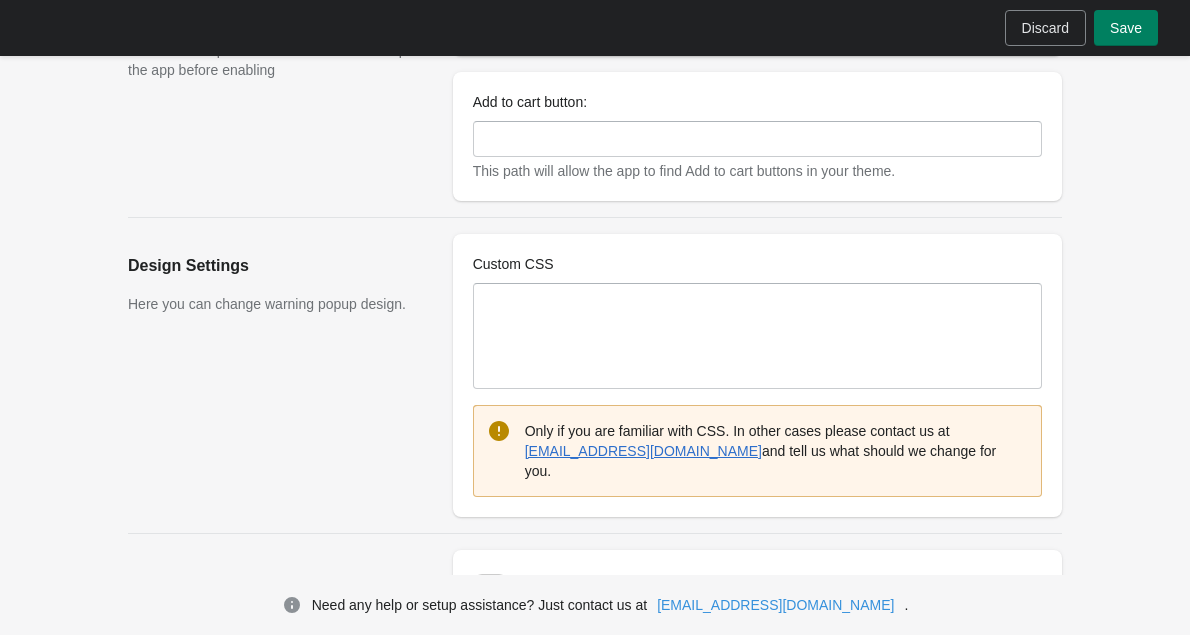 scroll, scrollTop: 0, scrollLeft: 0, axis: both 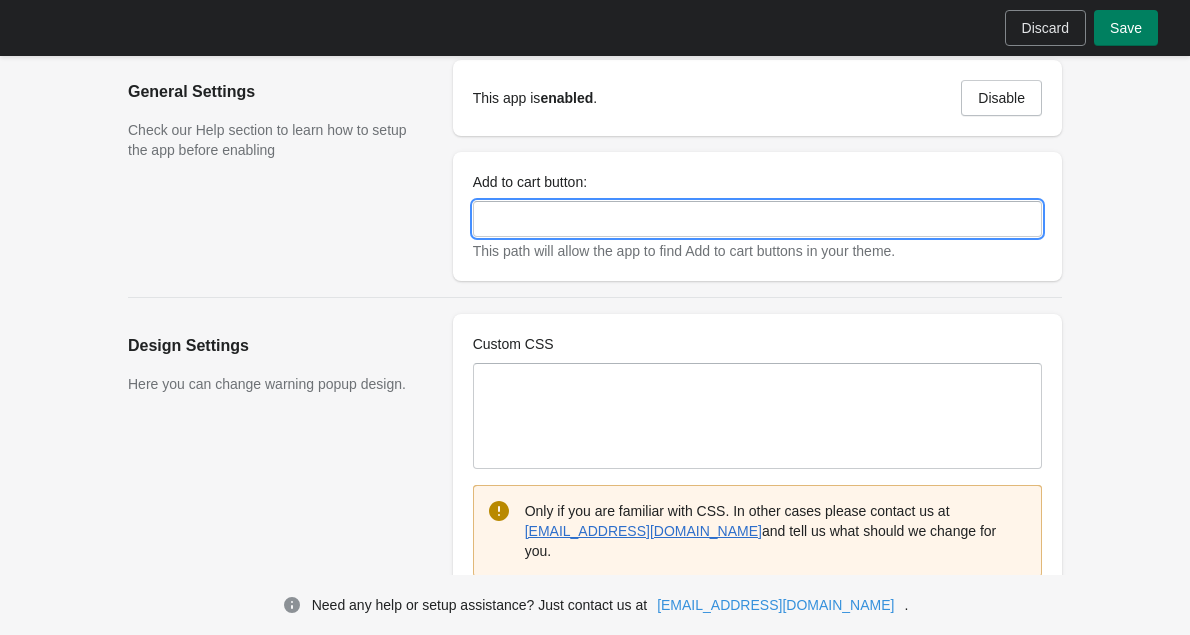 click on "Add to cart button:" at bounding box center (757, 219) 